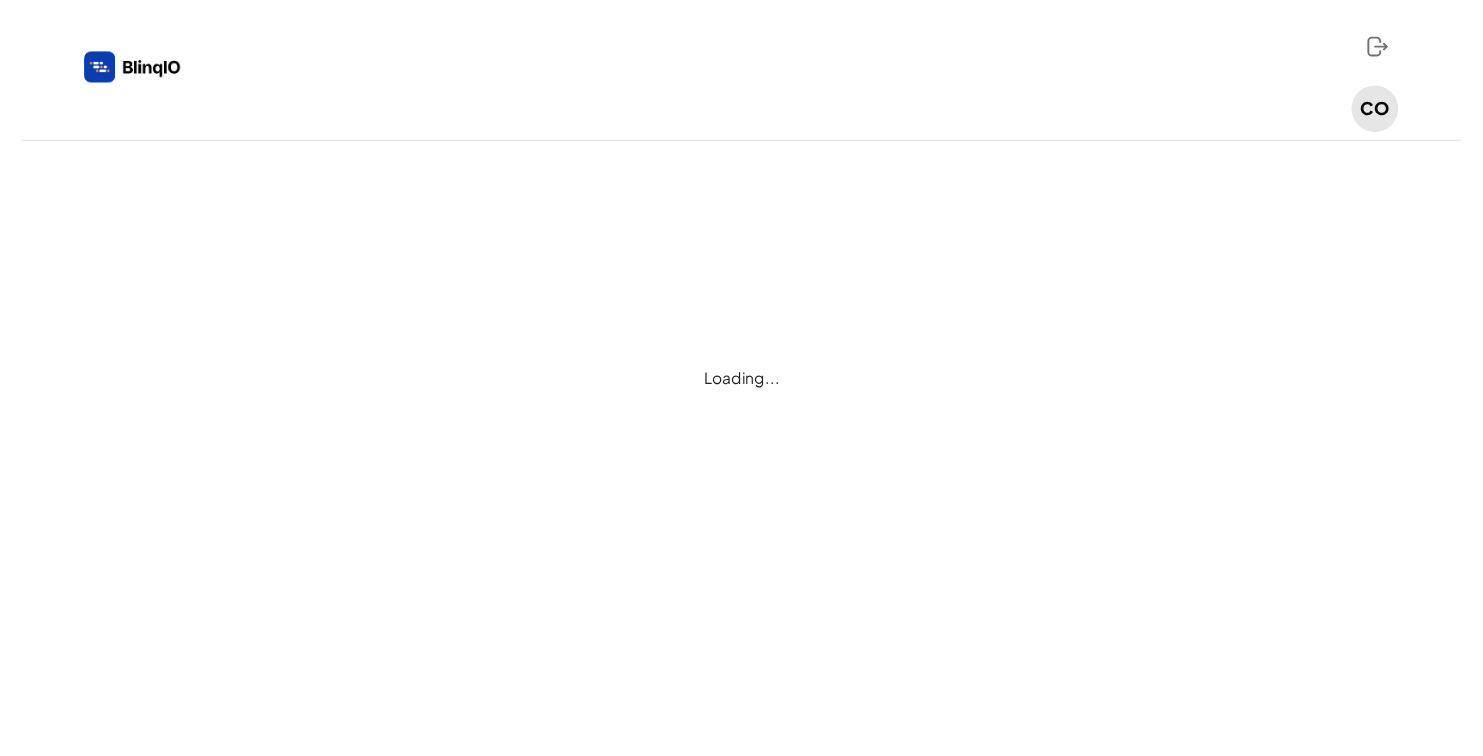 scroll, scrollTop: 0, scrollLeft: 0, axis: both 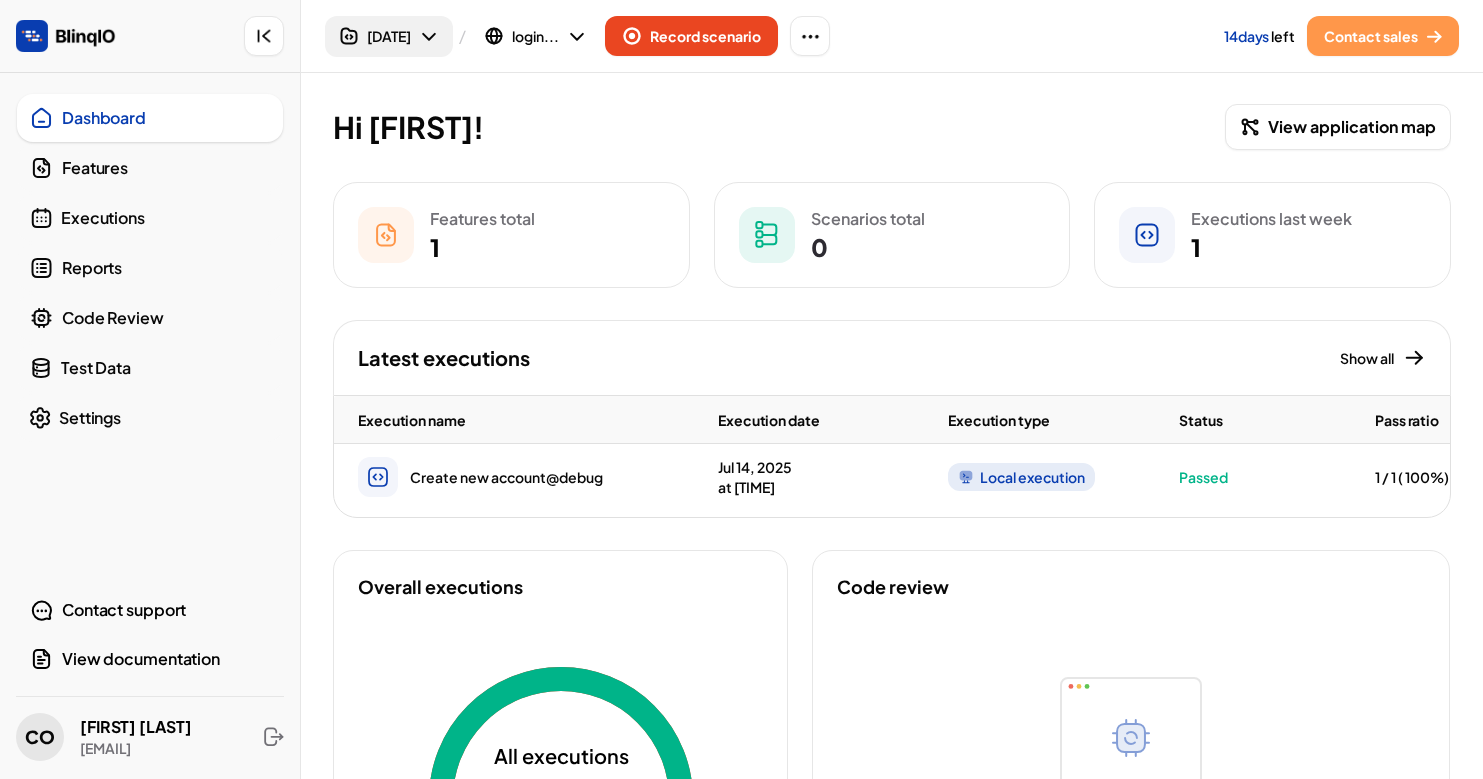 click on "[DATE]" at bounding box center (389, 36) 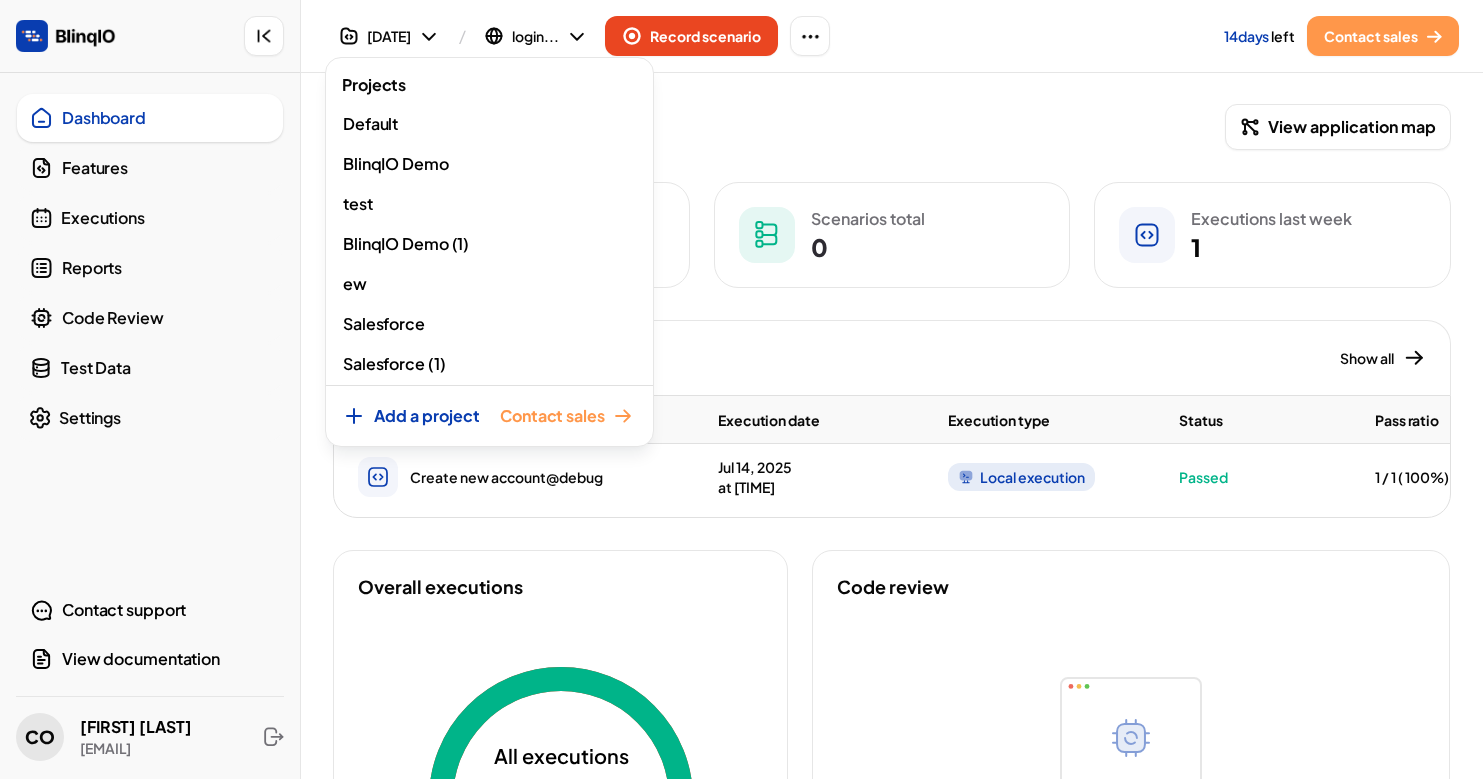 click on "Add a project" at bounding box center (427, 416) 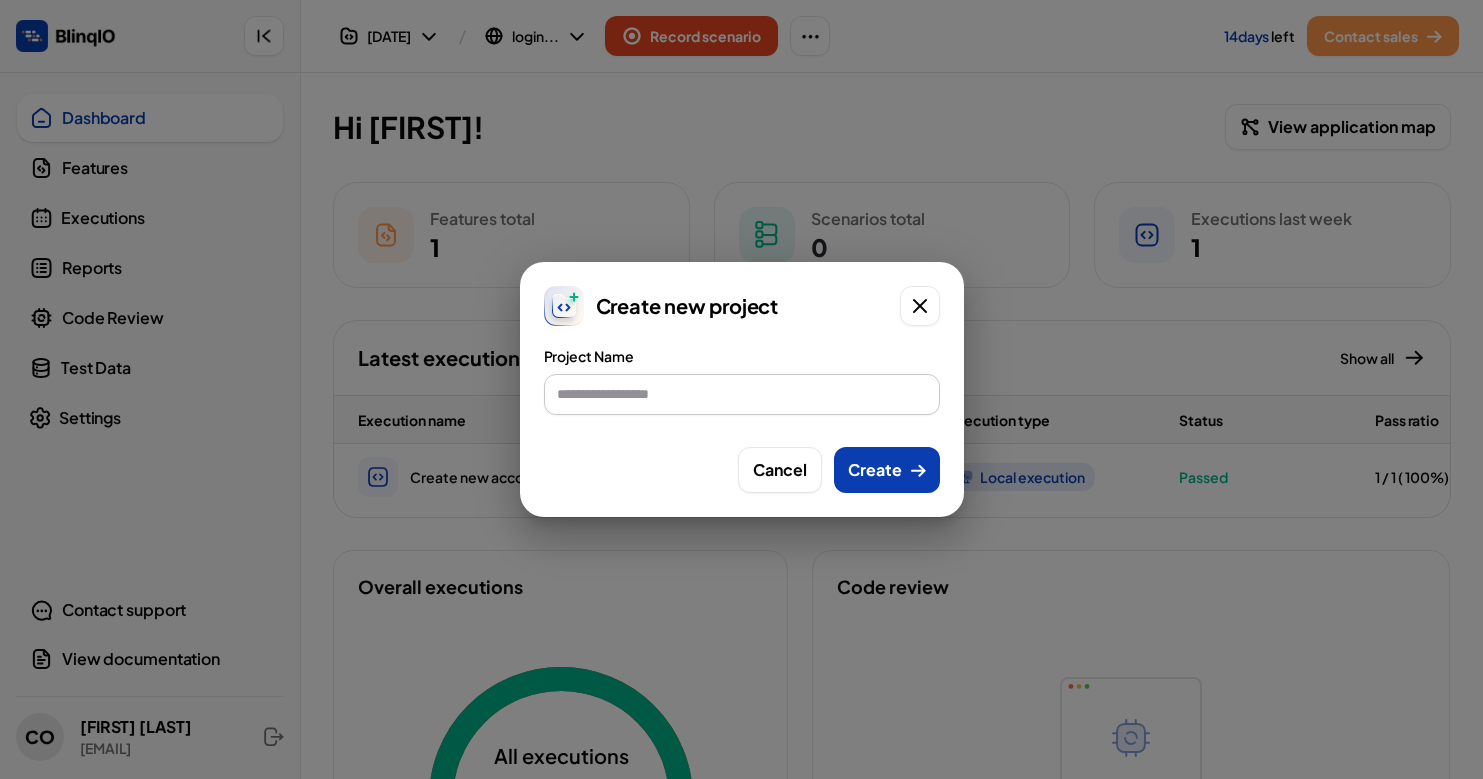 click at bounding box center [742, 394] 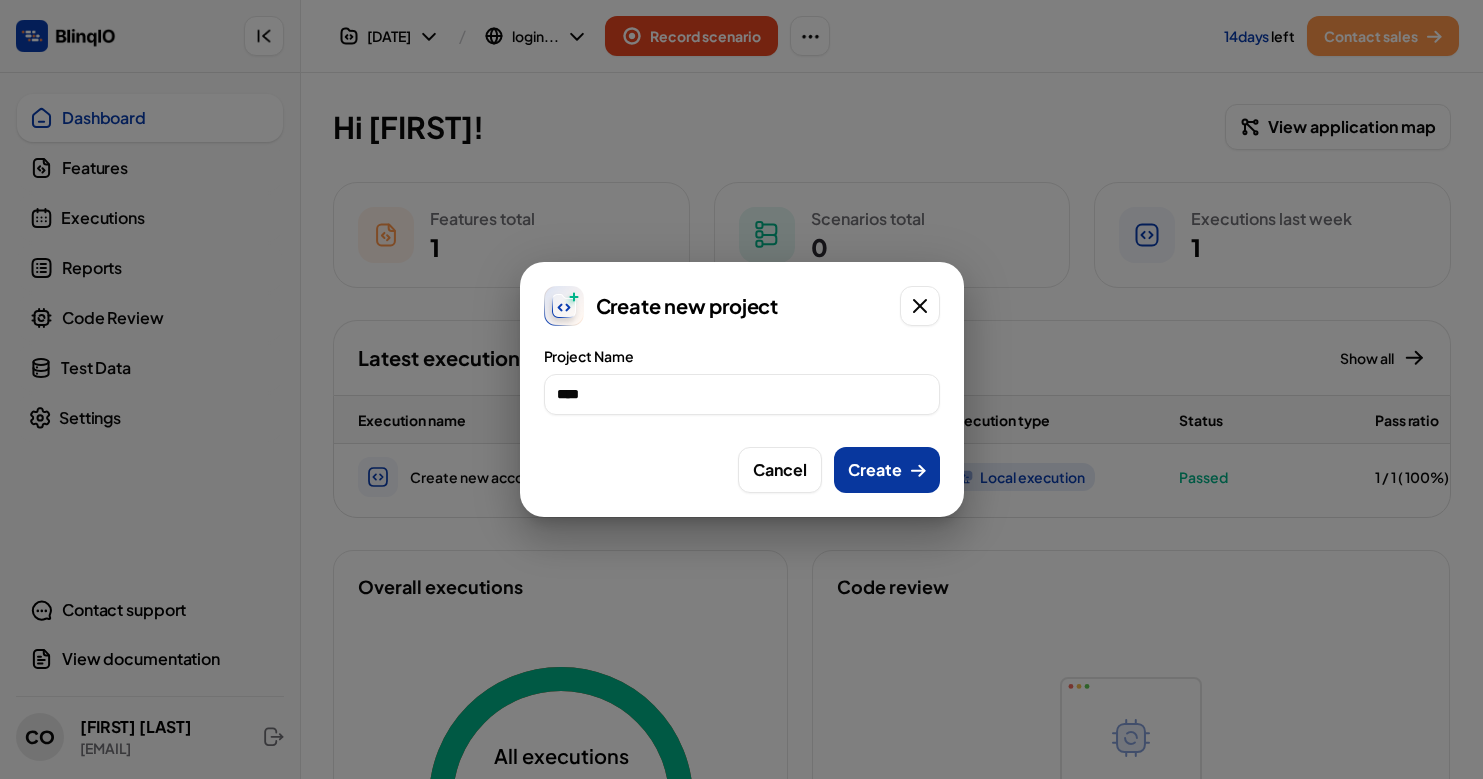 type on "****" 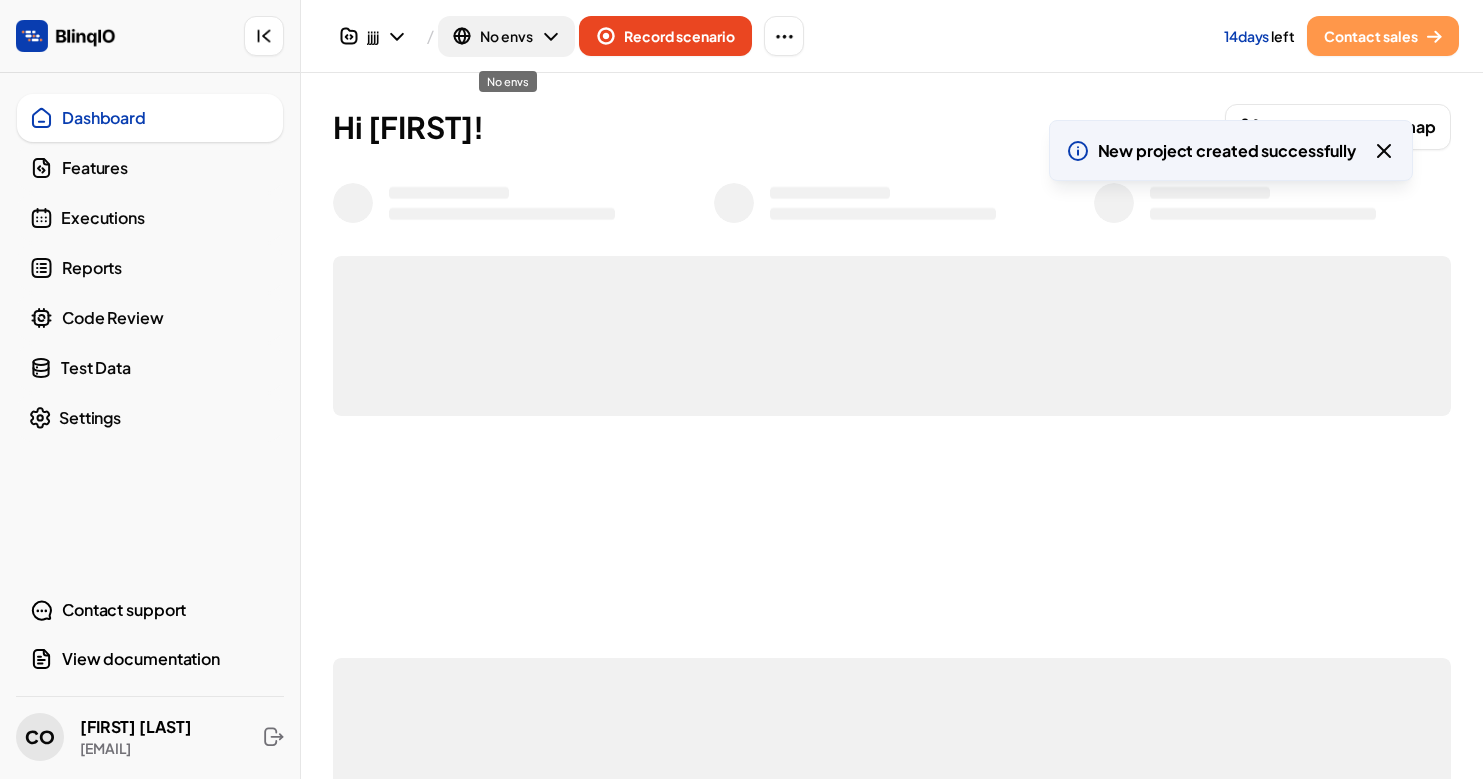 click on "No envs" at bounding box center [506, 36] 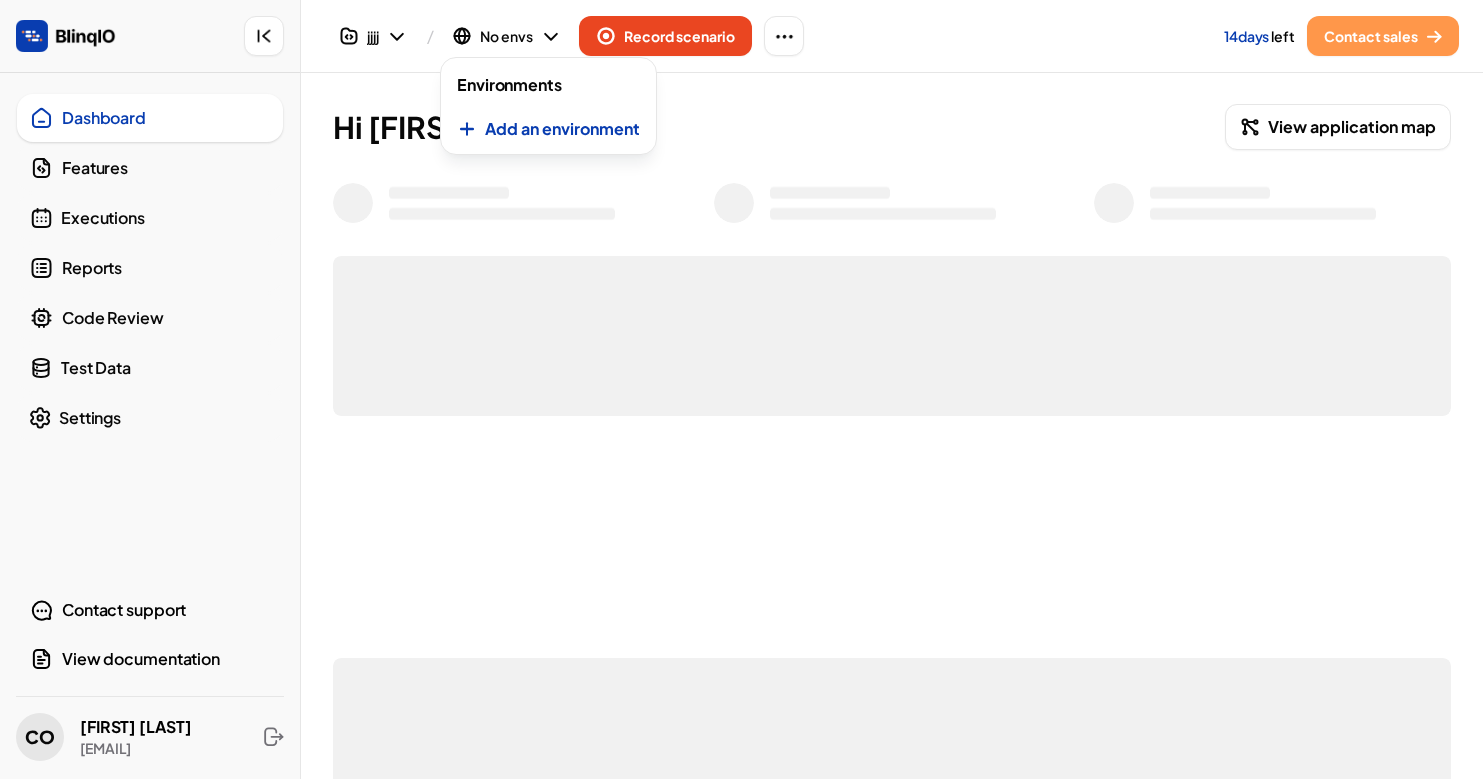 click on "Add an environment" at bounding box center (562, 129) 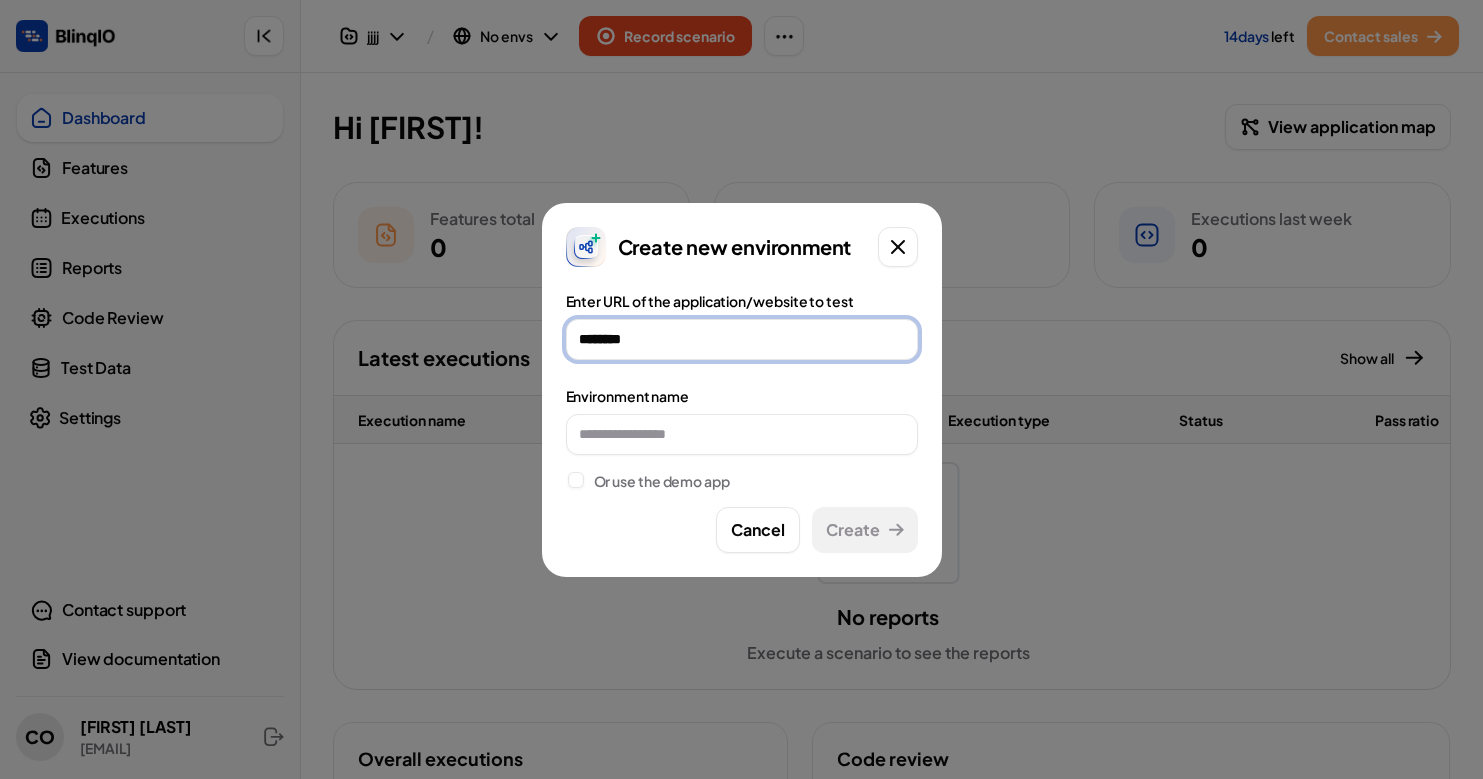 click on "********" at bounding box center [742, 339] 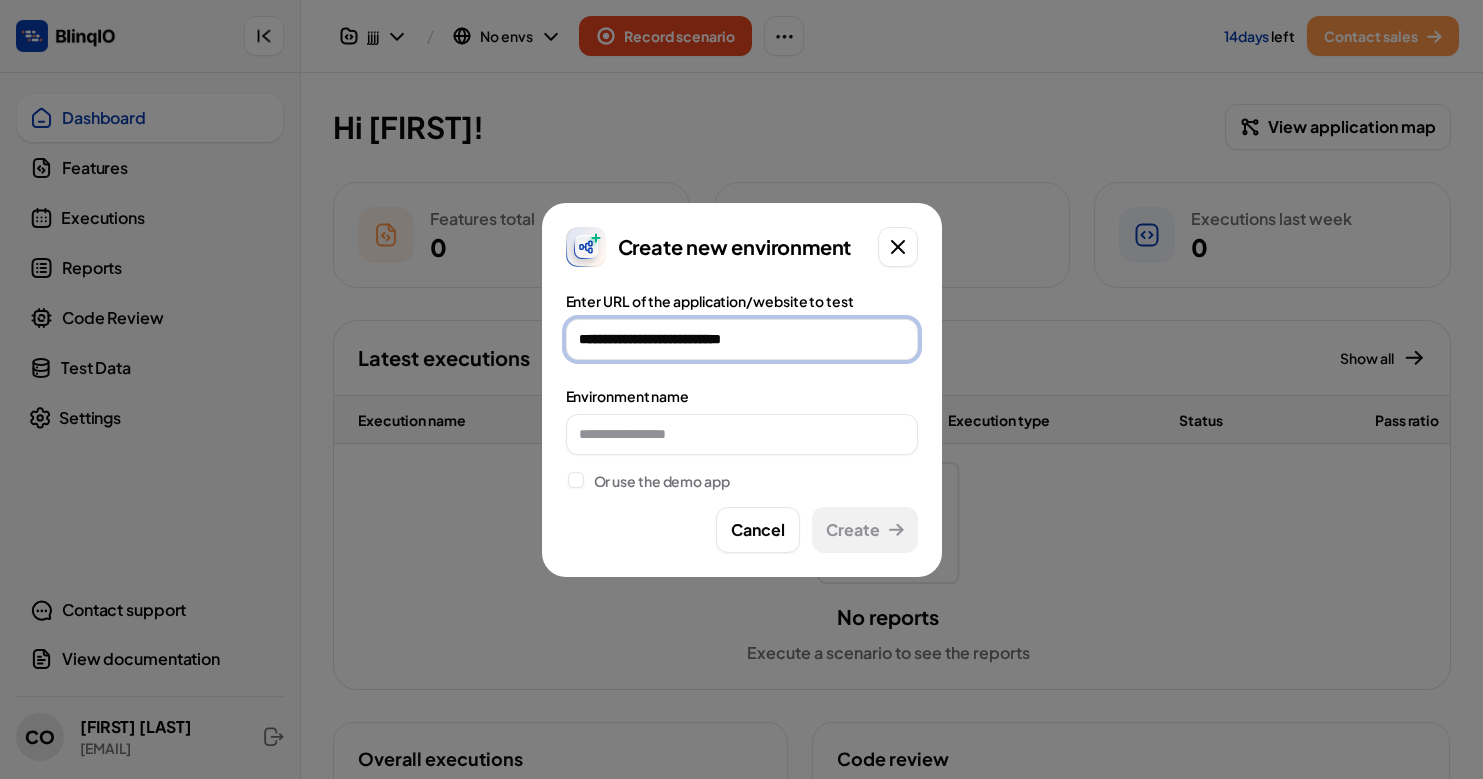 type on "**********" 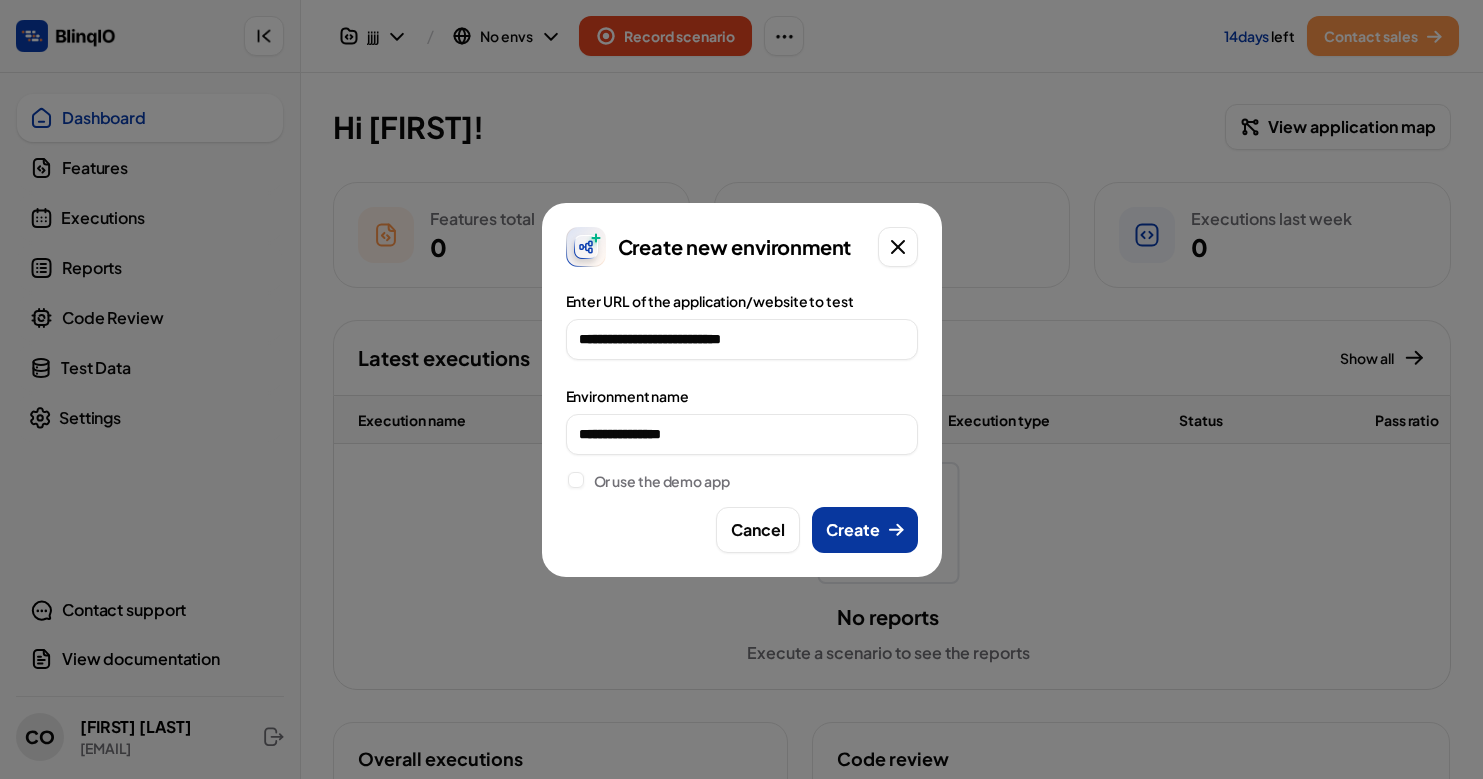 click on "Create" at bounding box center (853, 530) 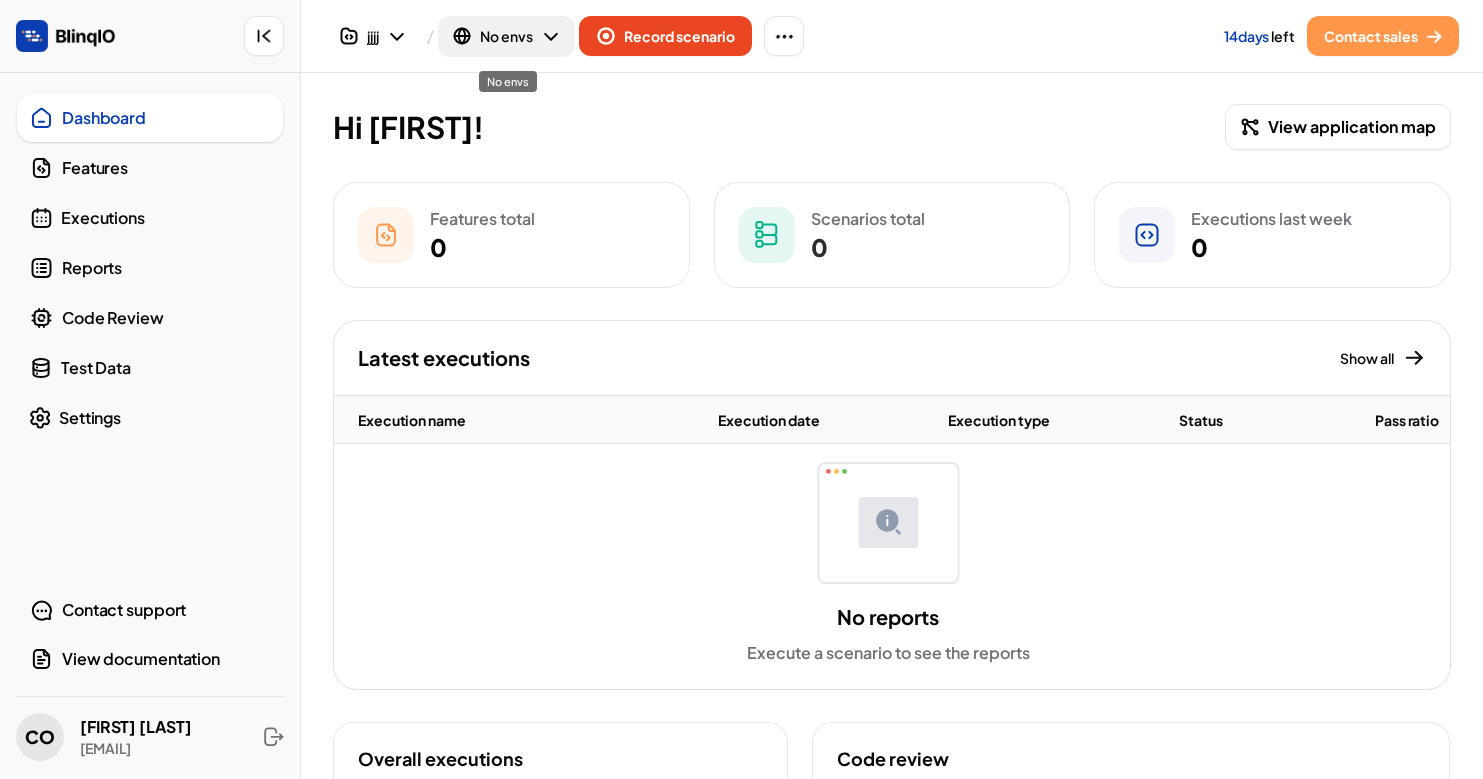 click on "No envs" at bounding box center (506, 36) 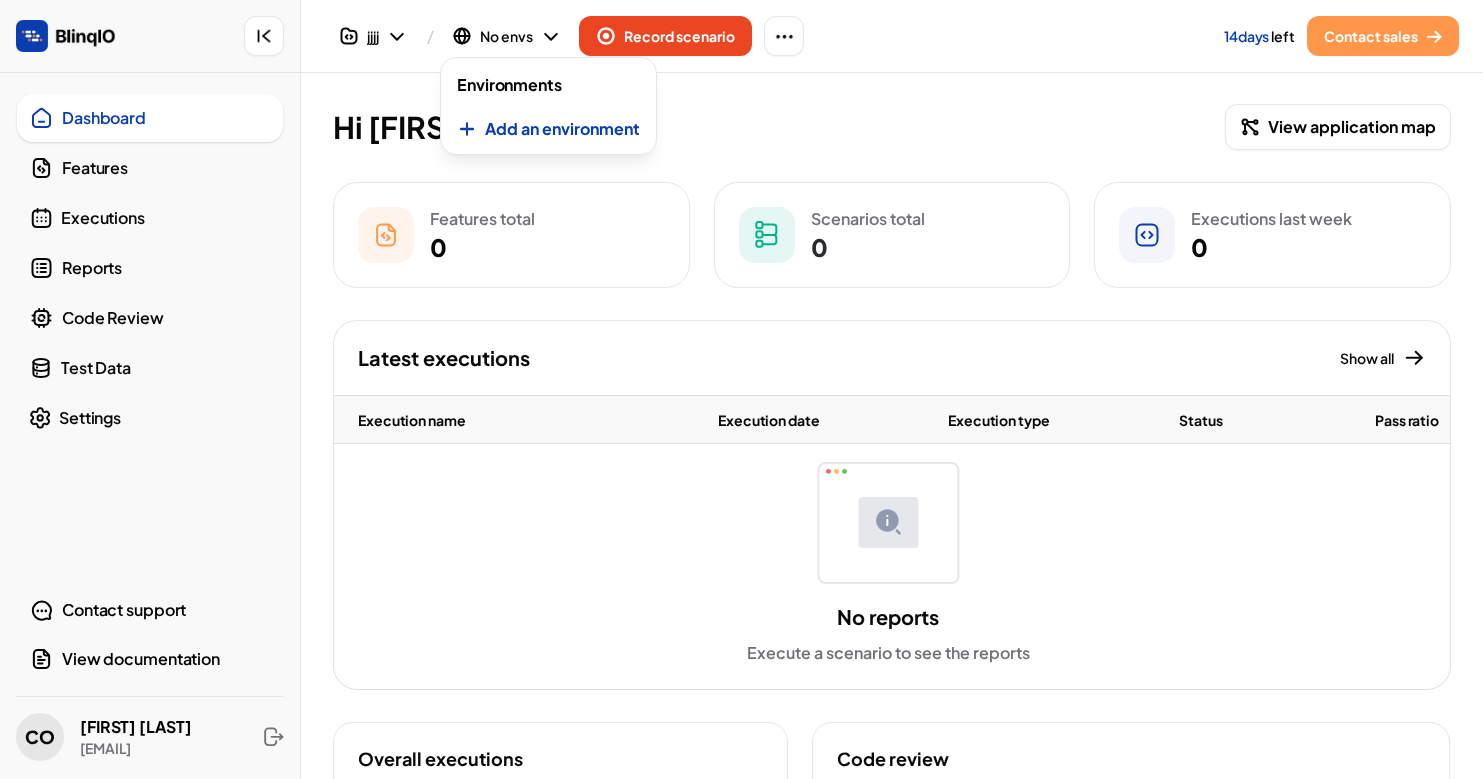 click on "Add an environment" at bounding box center (548, 125) 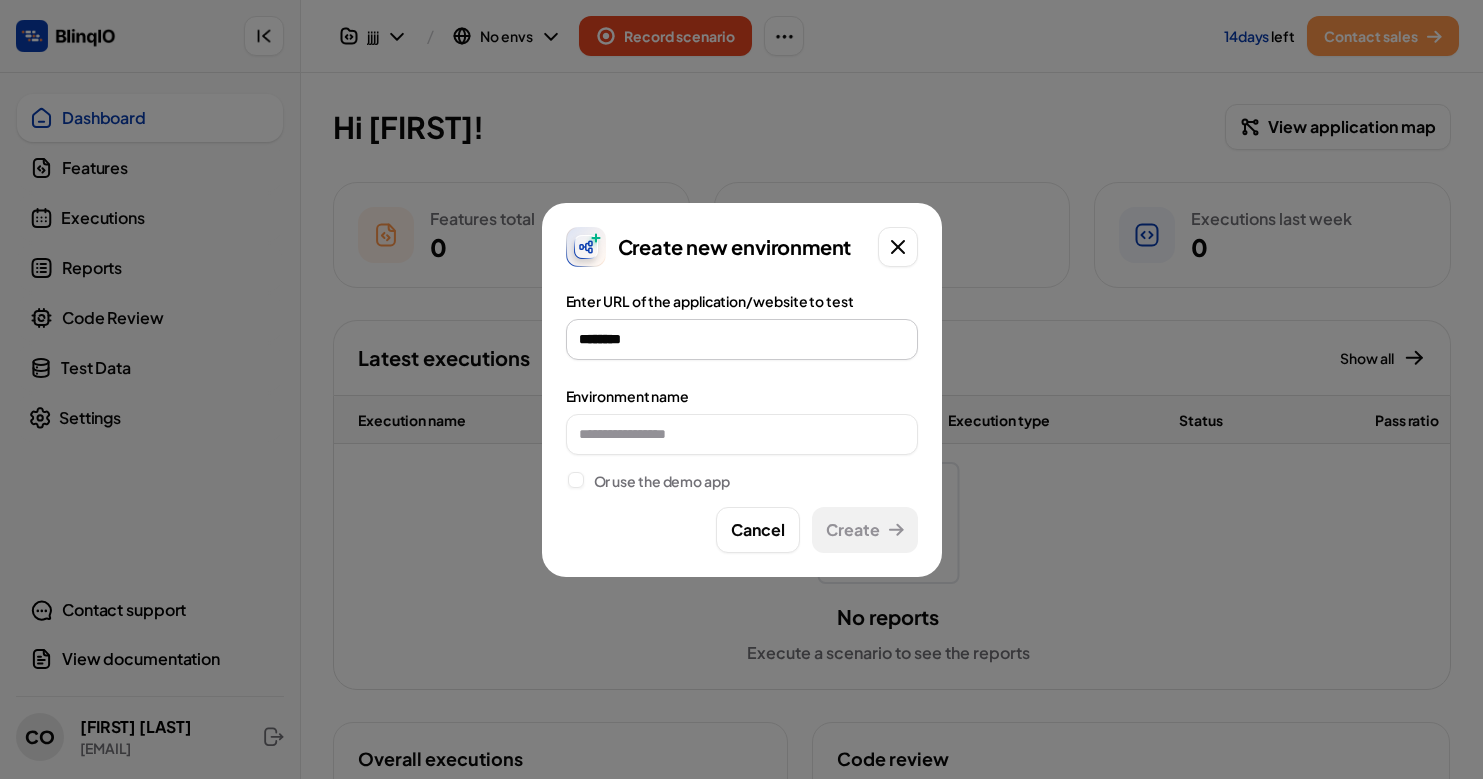 click on "********" at bounding box center [742, 339] 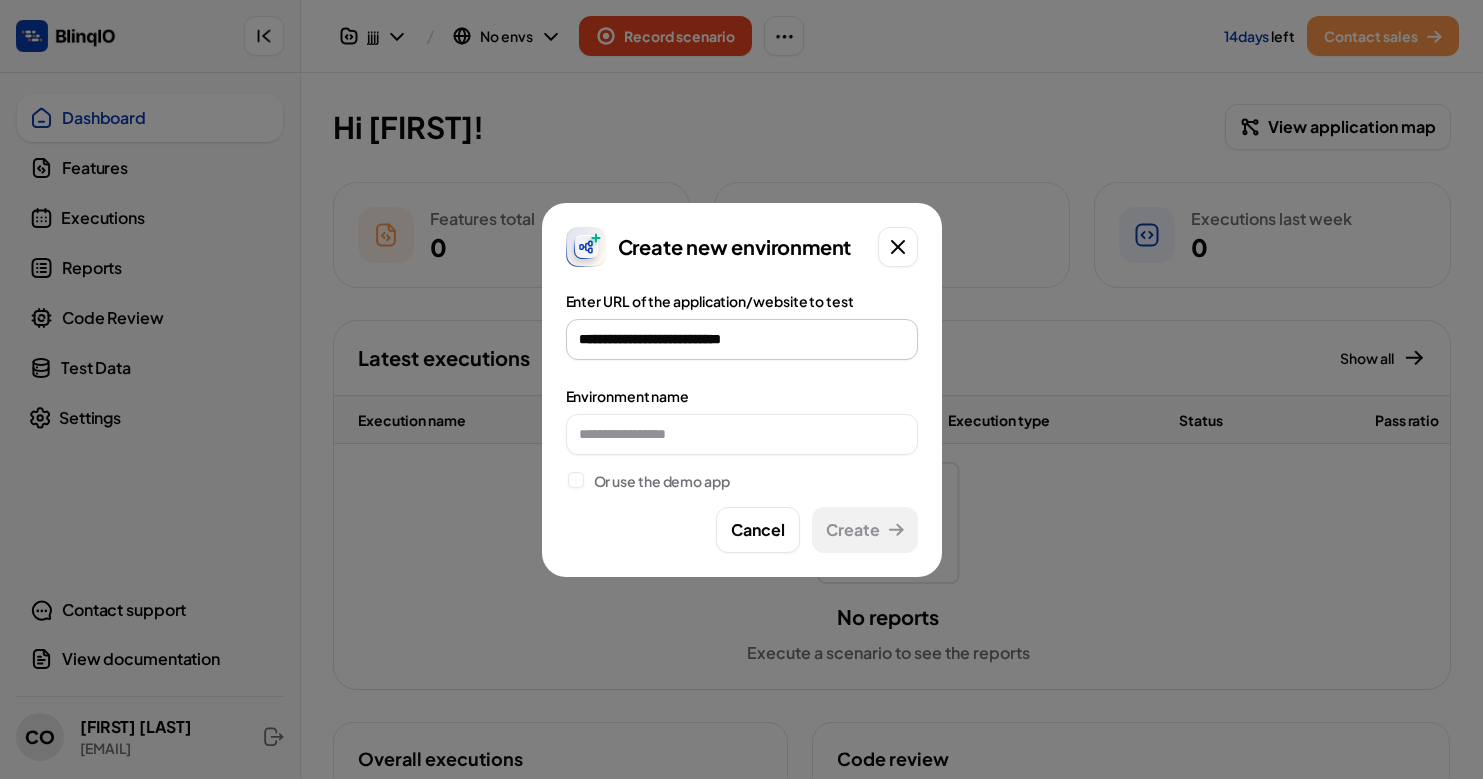 type on "**********" 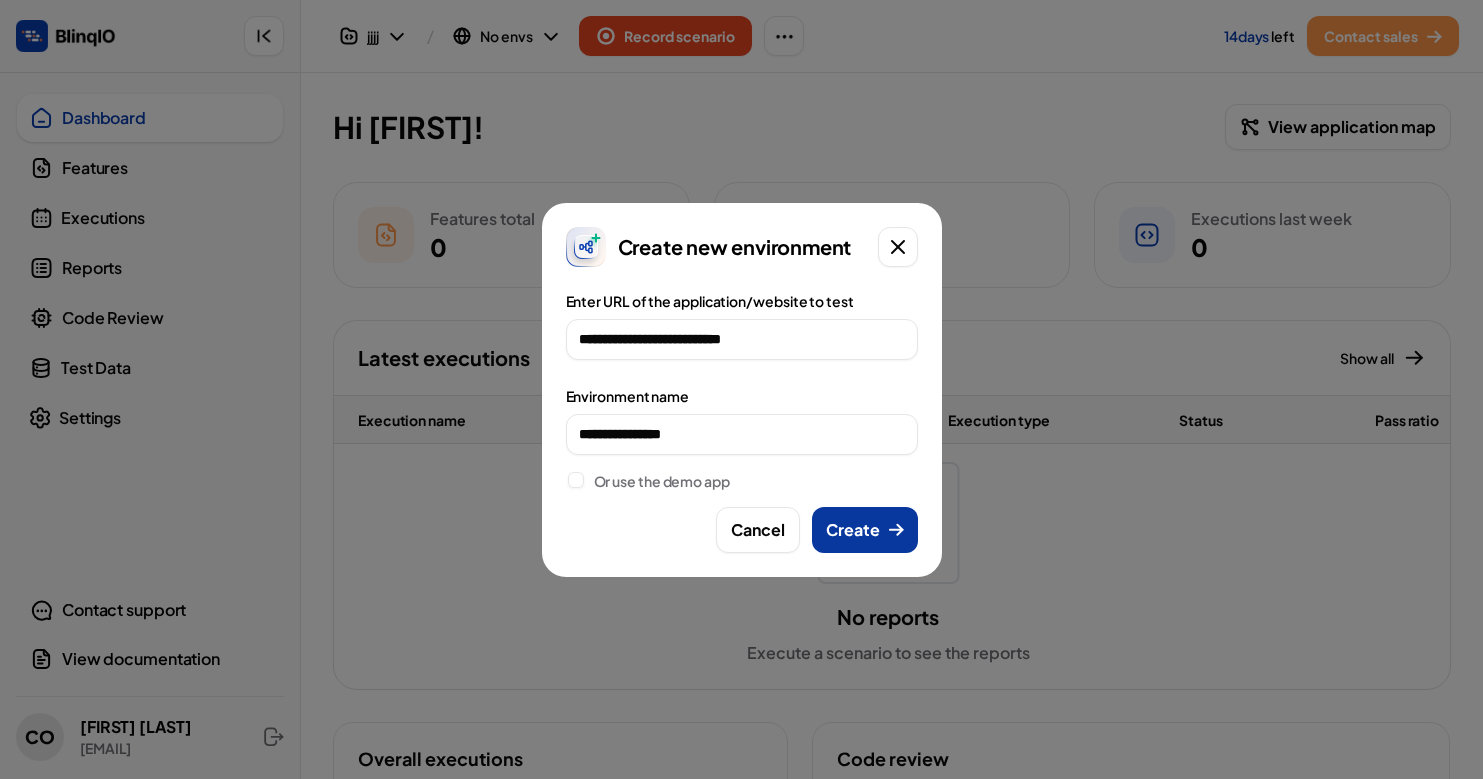 click on "Create" at bounding box center [865, 530] 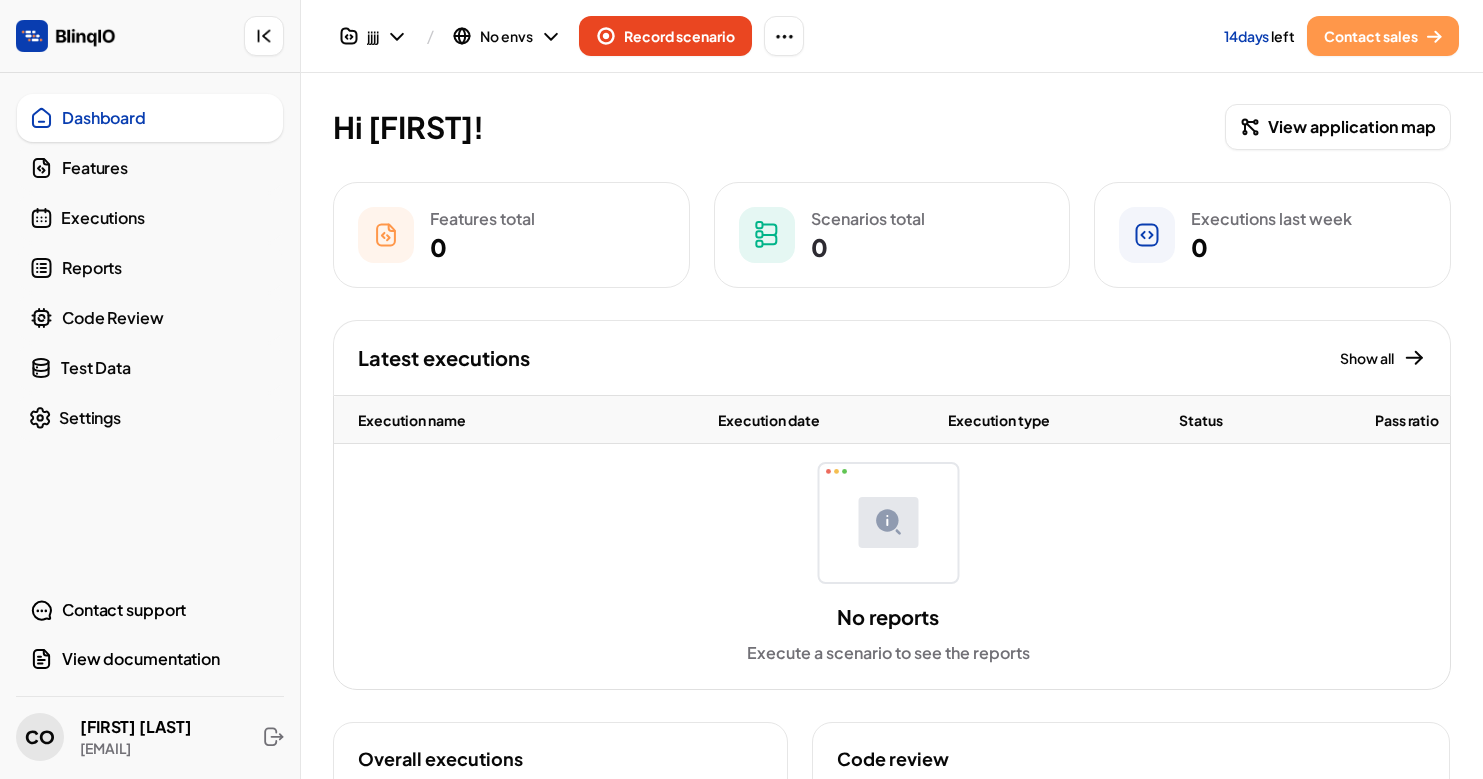 click on "Executions" at bounding box center (150, 218) 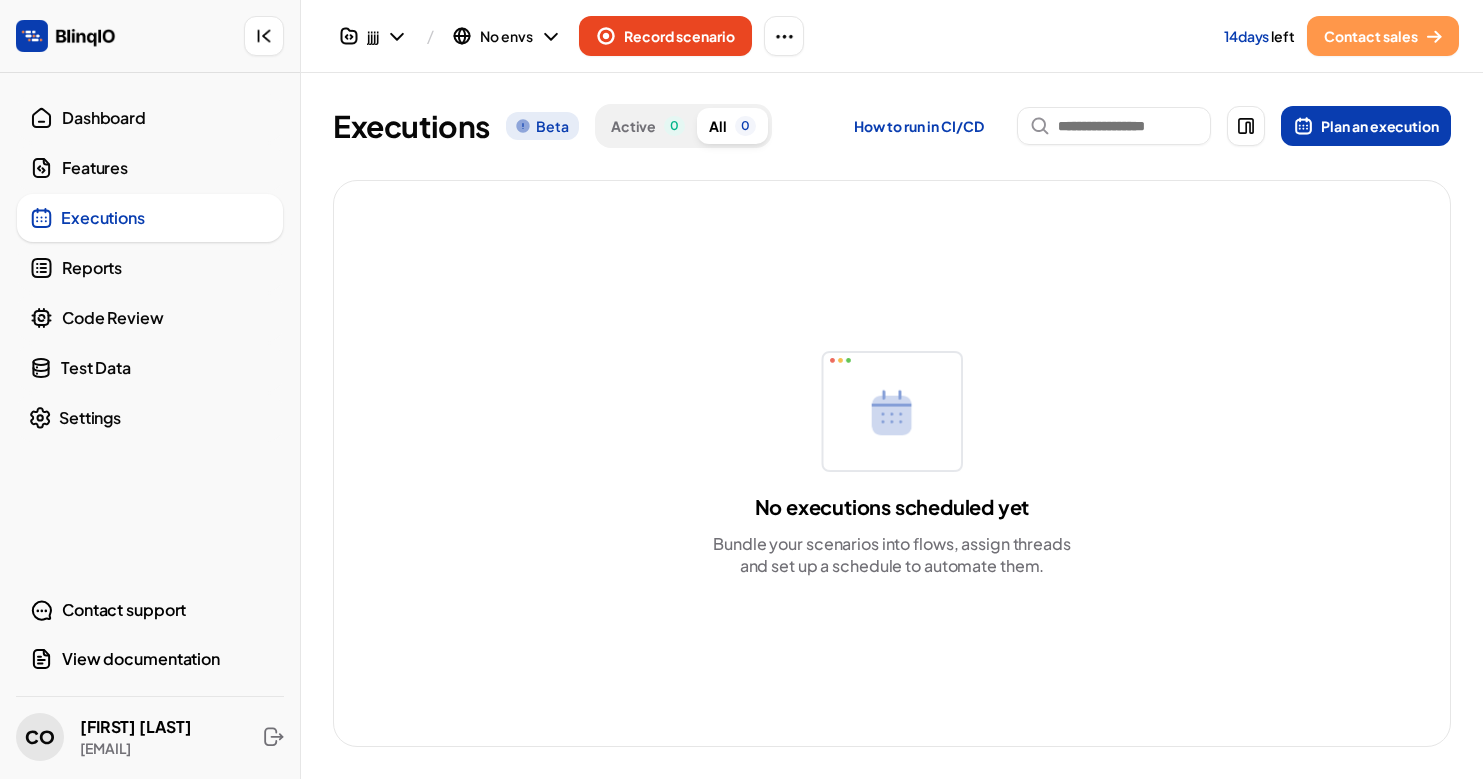 click on "Code Review" at bounding box center (150, 318) 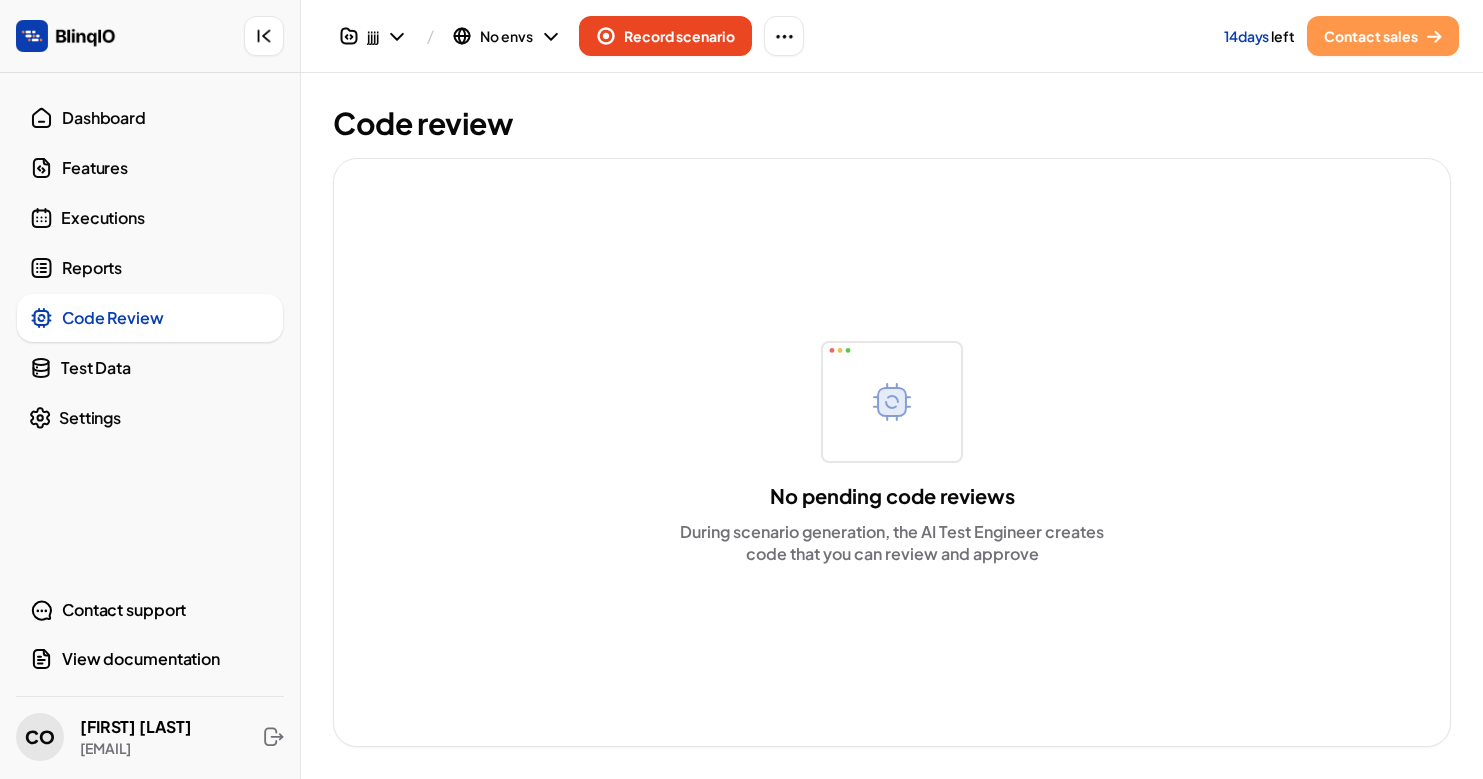 click on "Test Data" at bounding box center [166, 368] 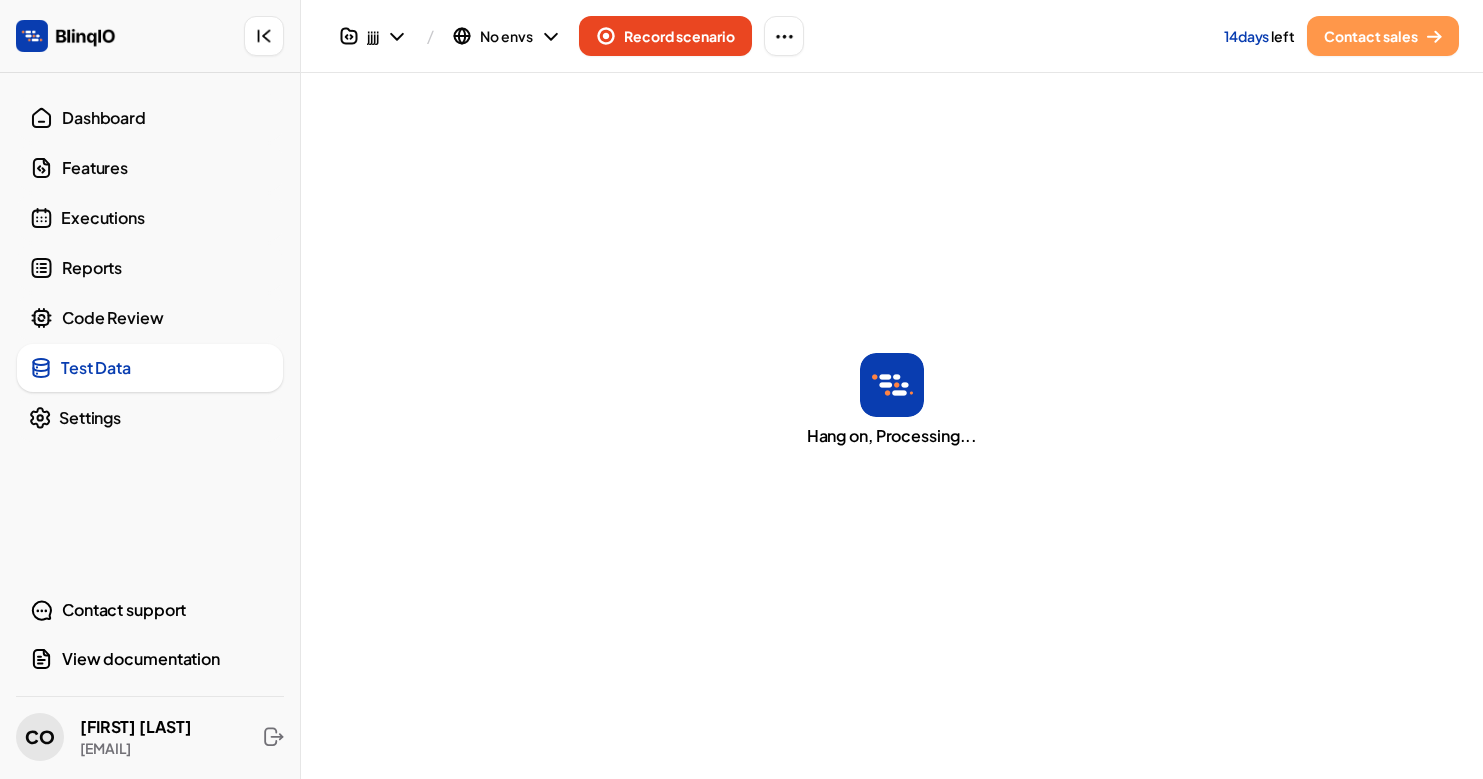 click on "Settings" at bounding box center [150, 418] 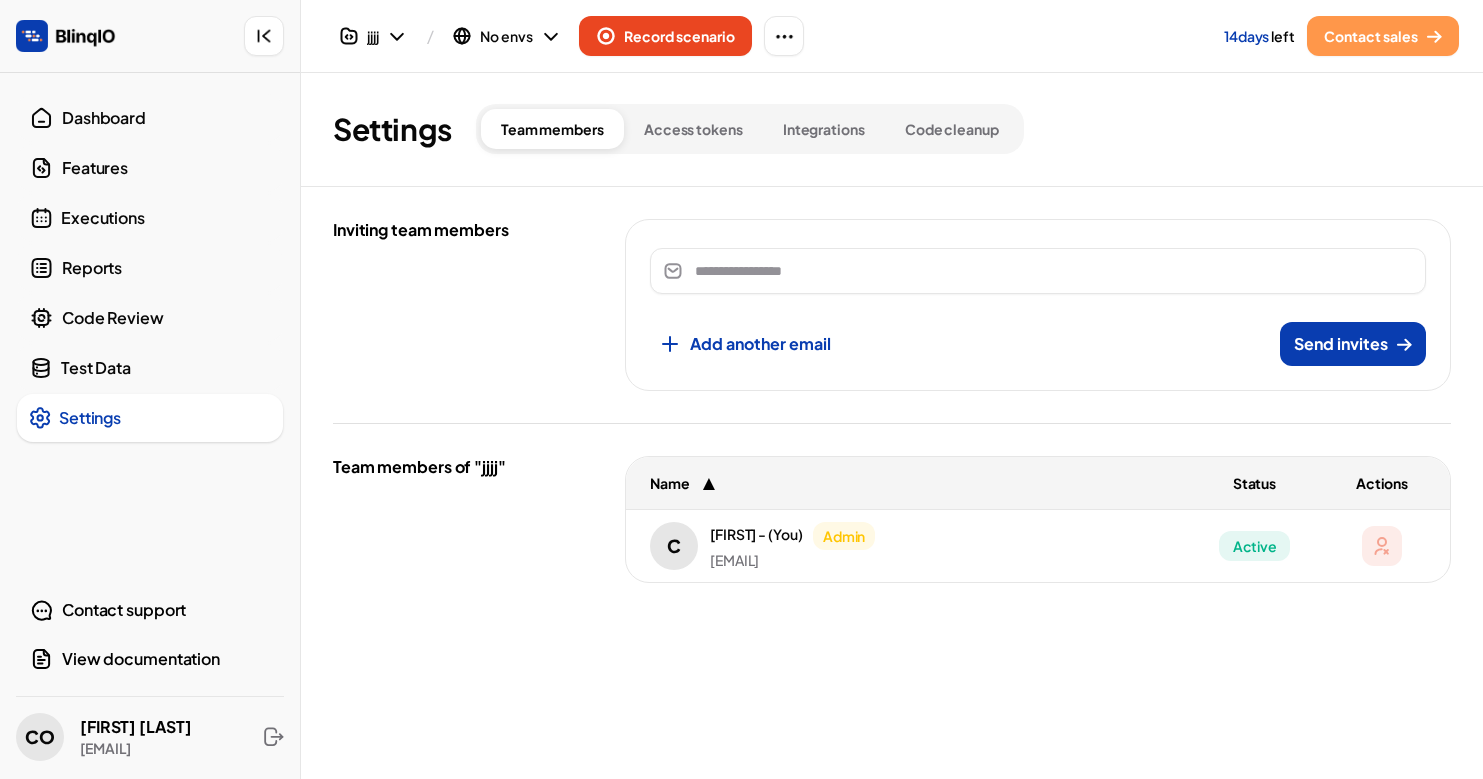 click on "Features" at bounding box center (166, 168) 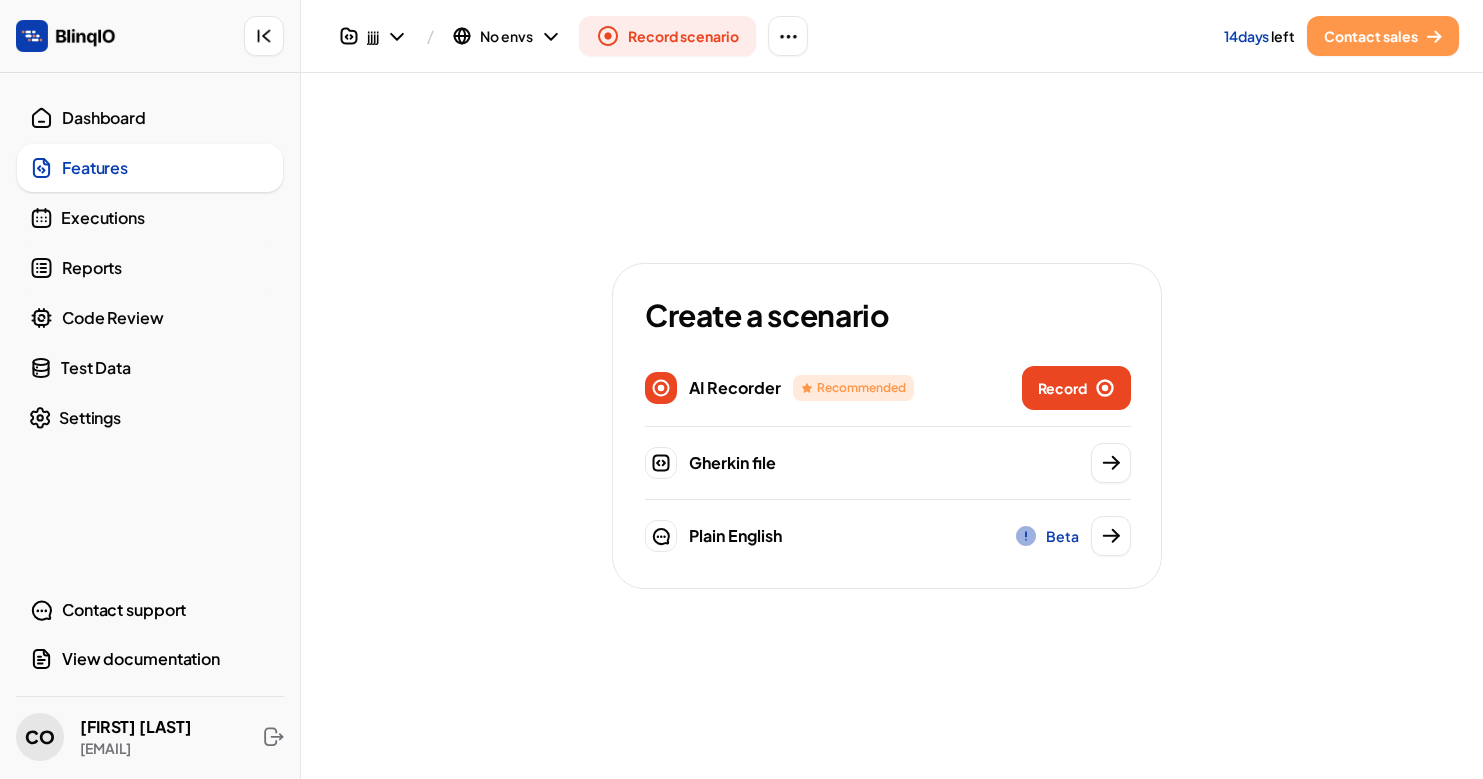 click on "Record" at bounding box center (1063, 388) 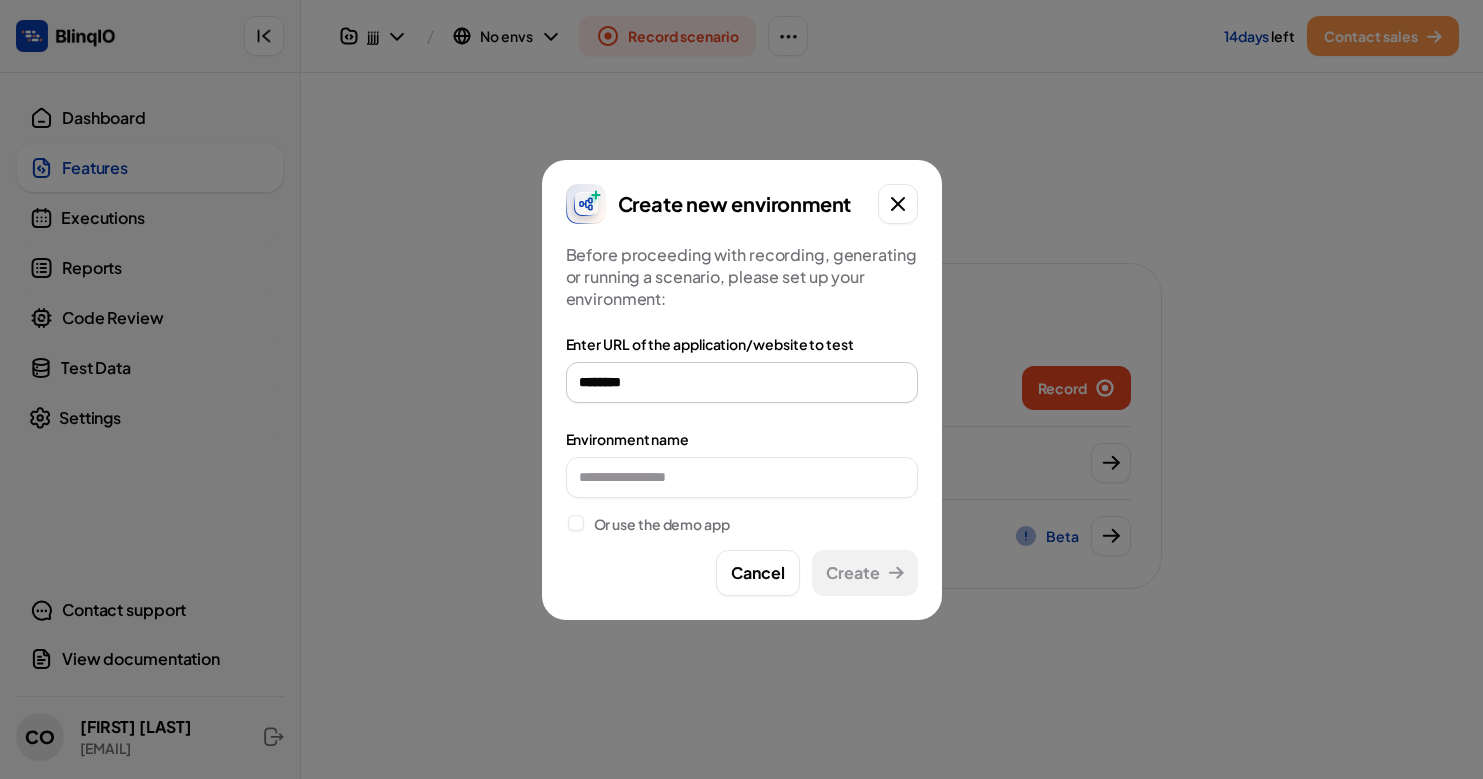 click on "********" at bounding box center (742, 382) 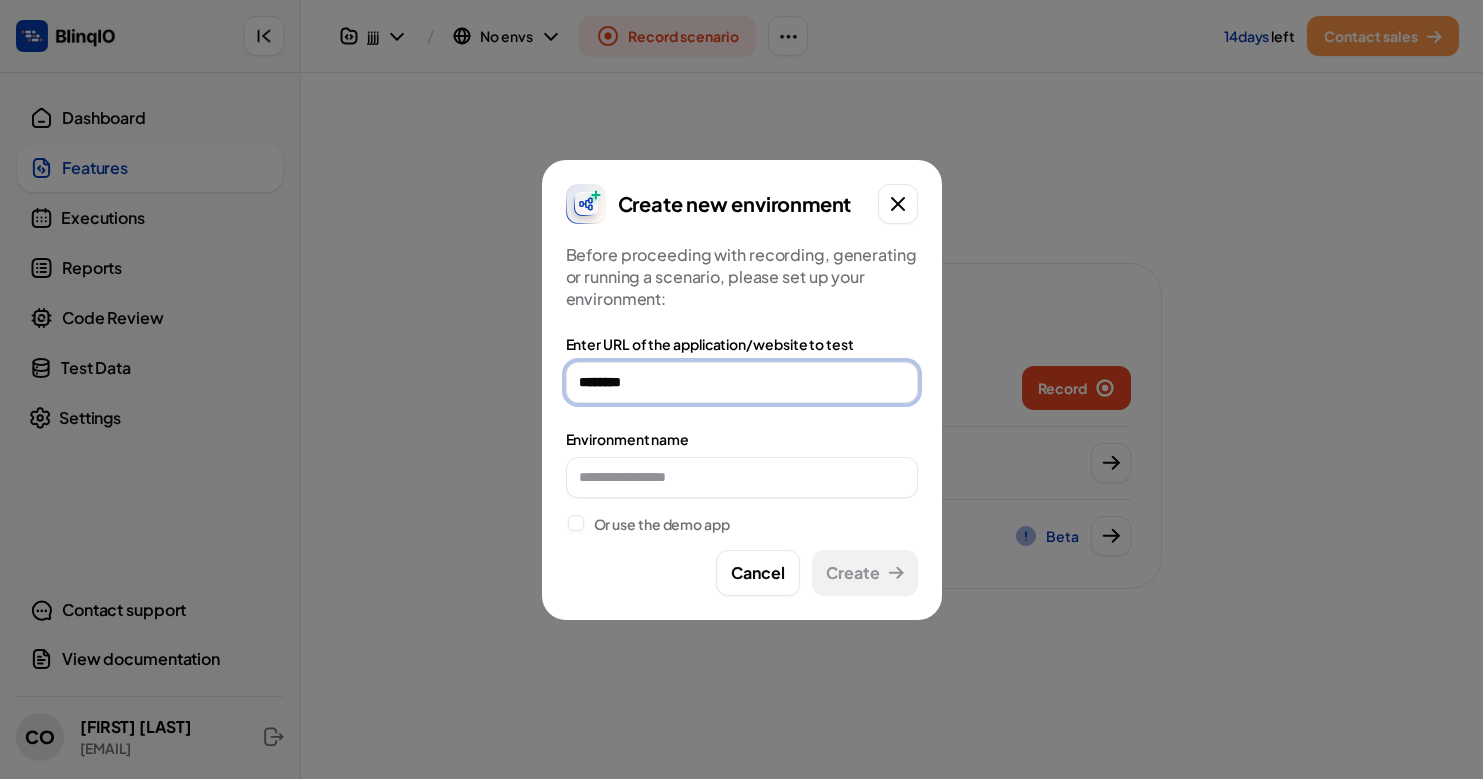 click on "********" at bounding box center (742, 382) 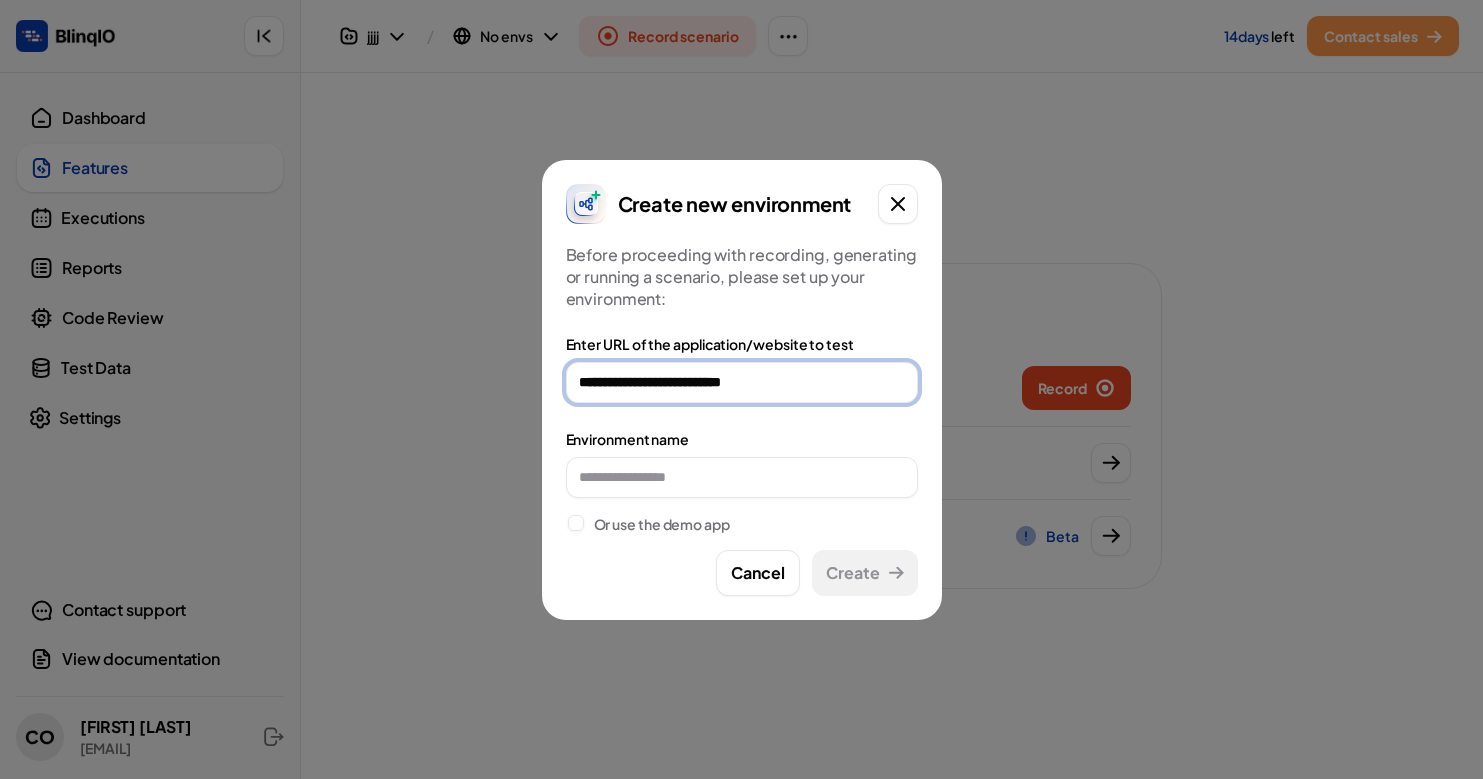 type on "**********" 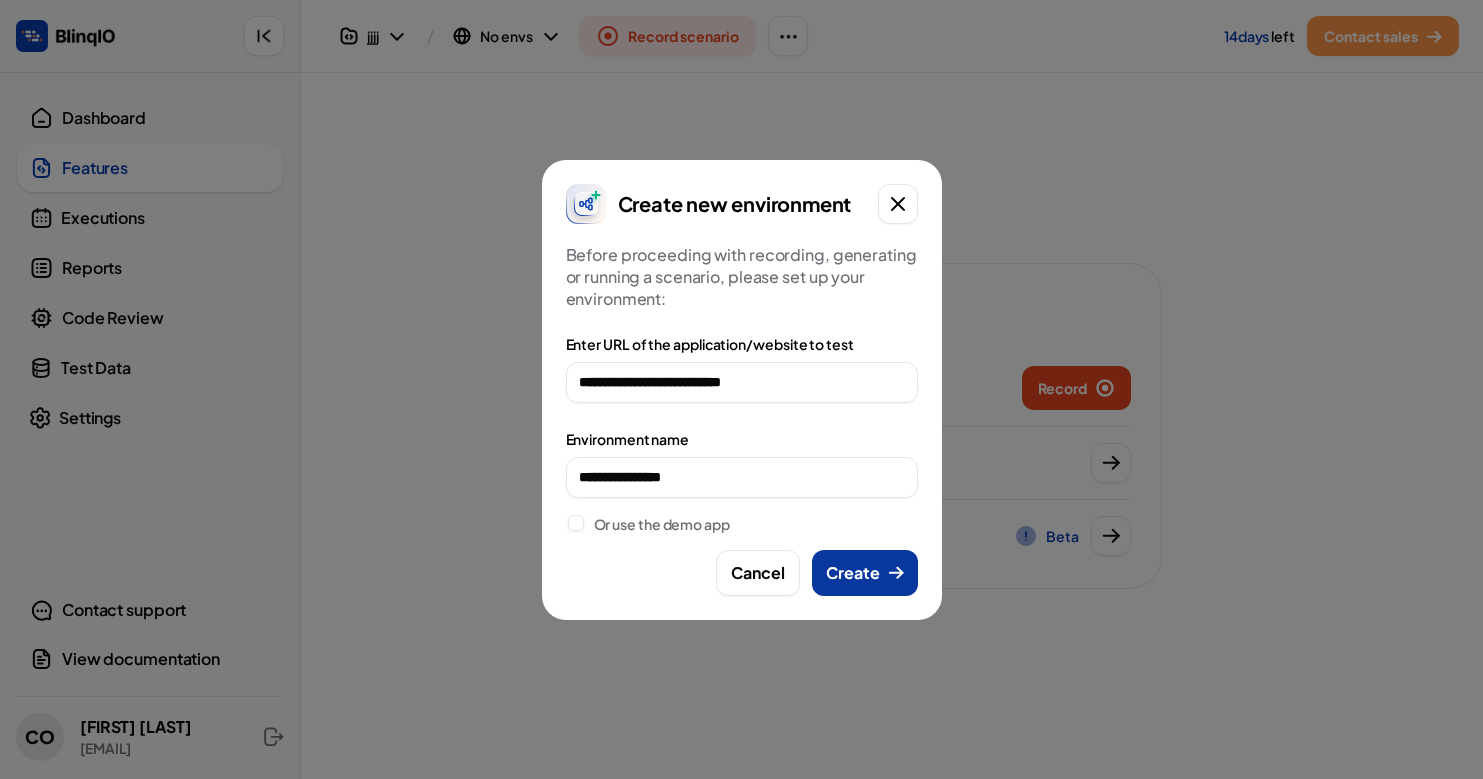 click on "Create" at bounding box center (865, 573) 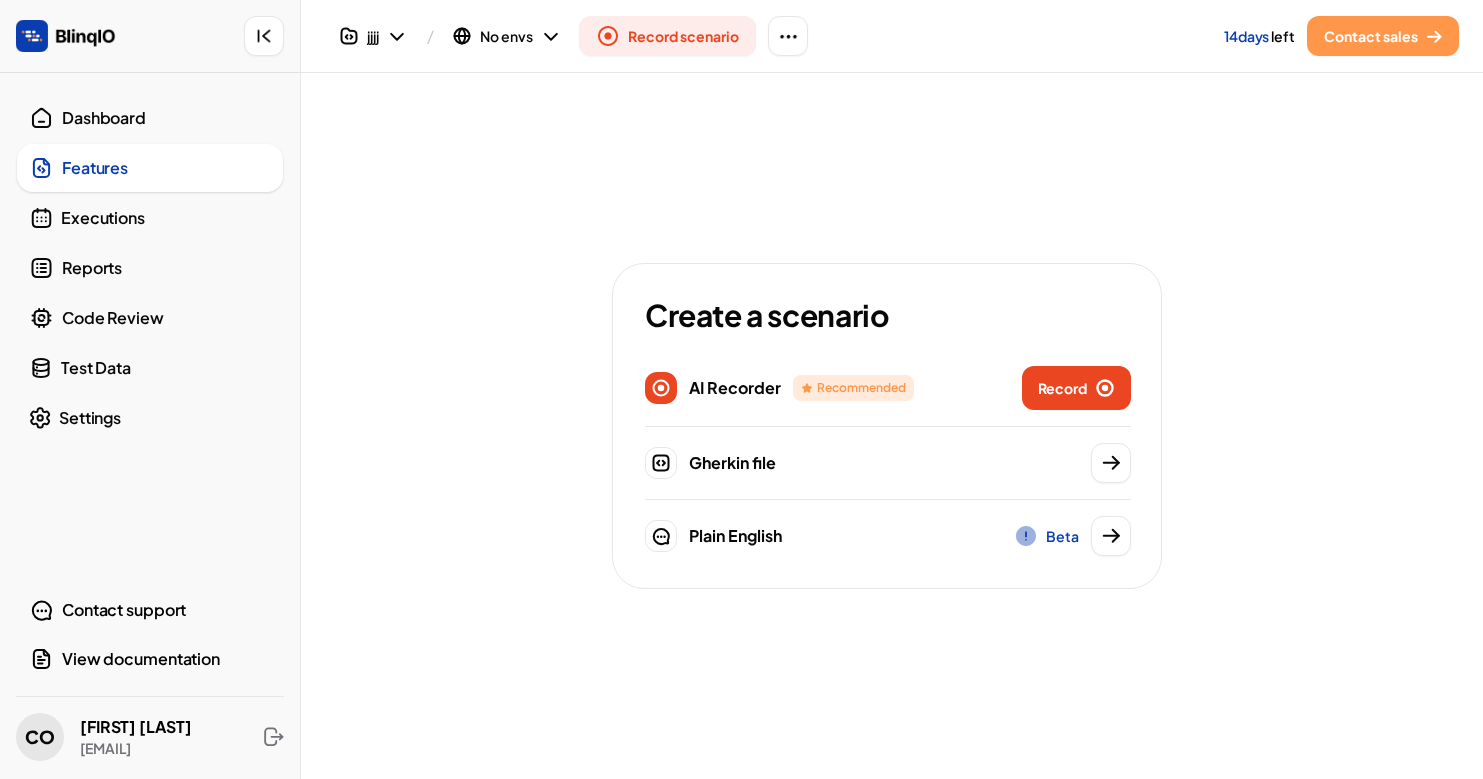 click on "Record" at bounding box center (1077, 388) 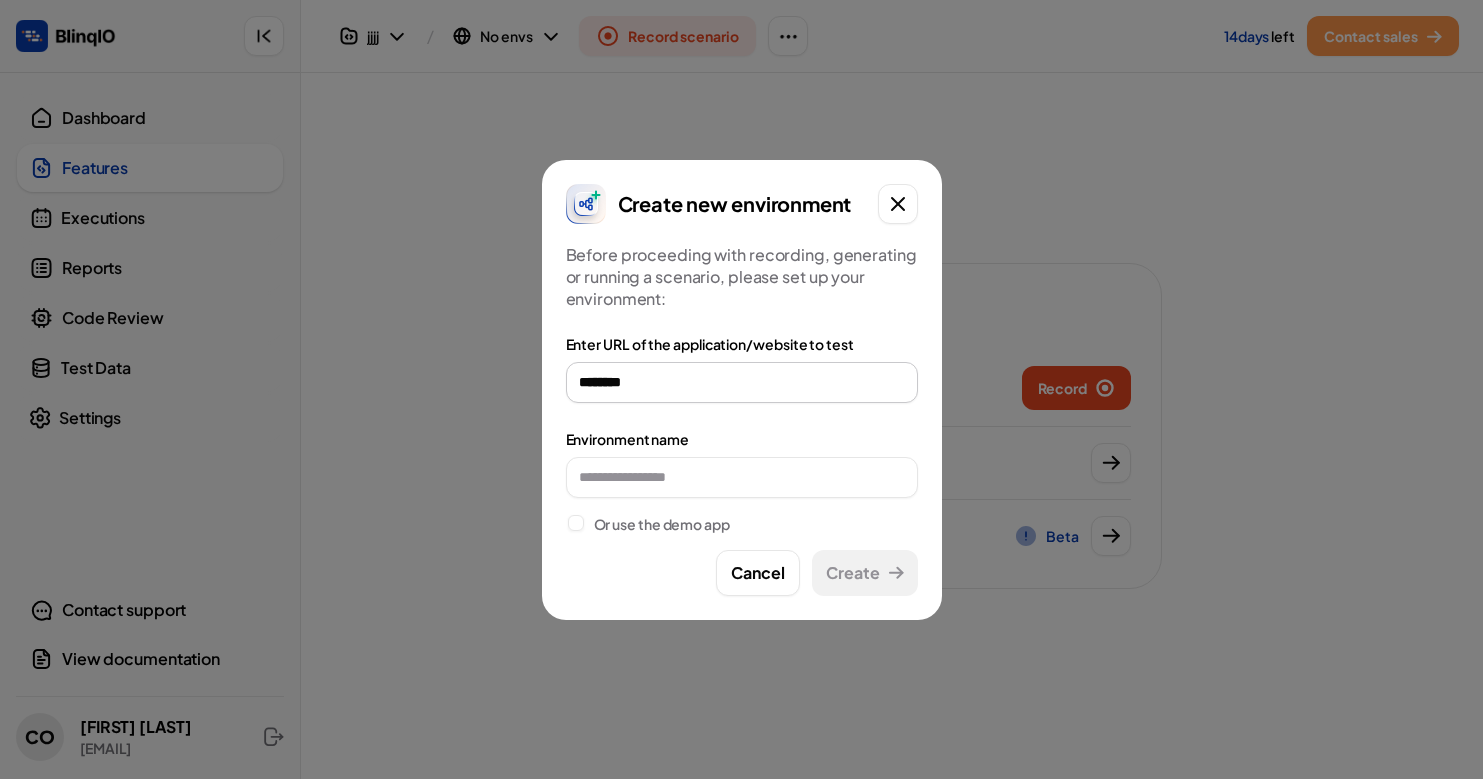 click on "********" at bounding box center (742, 382) 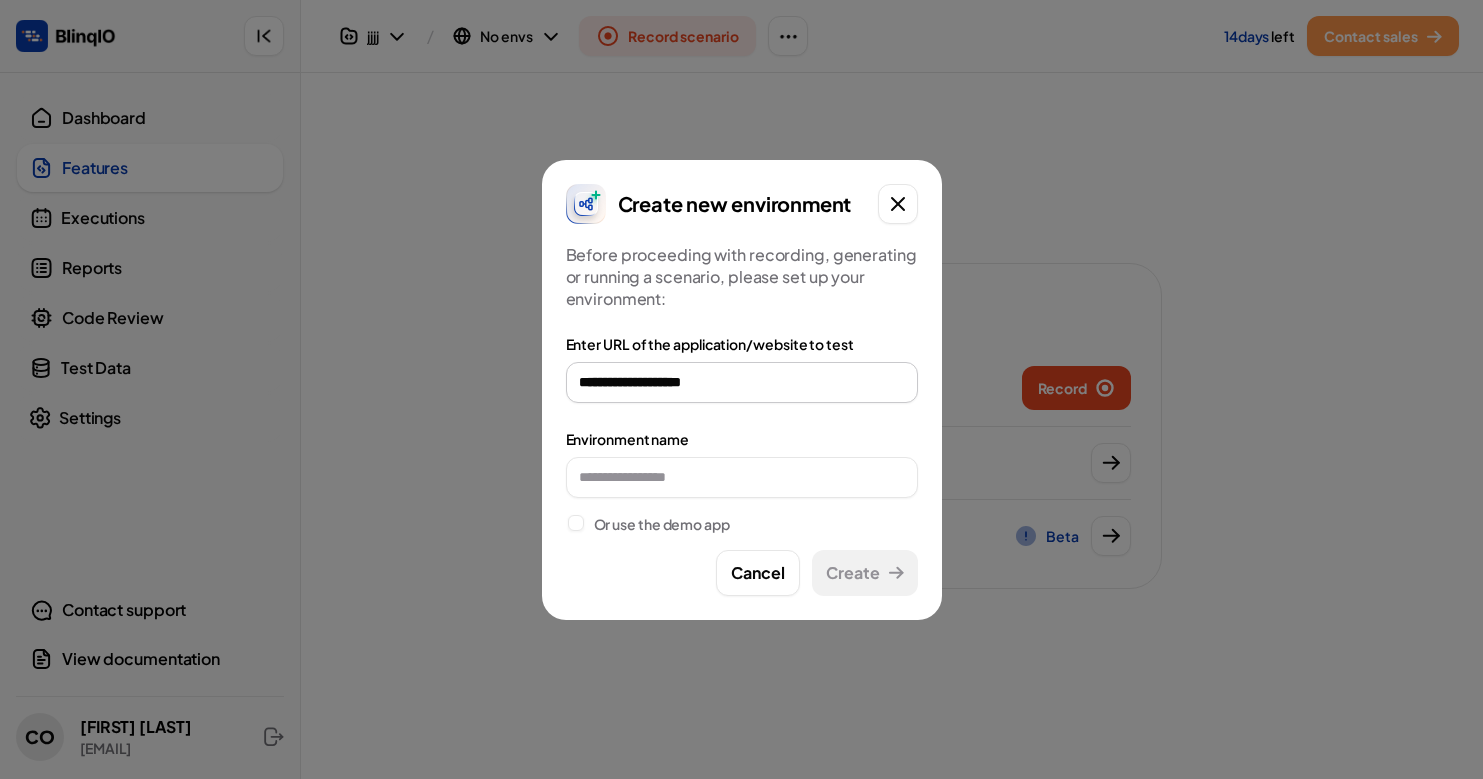 type on "********" 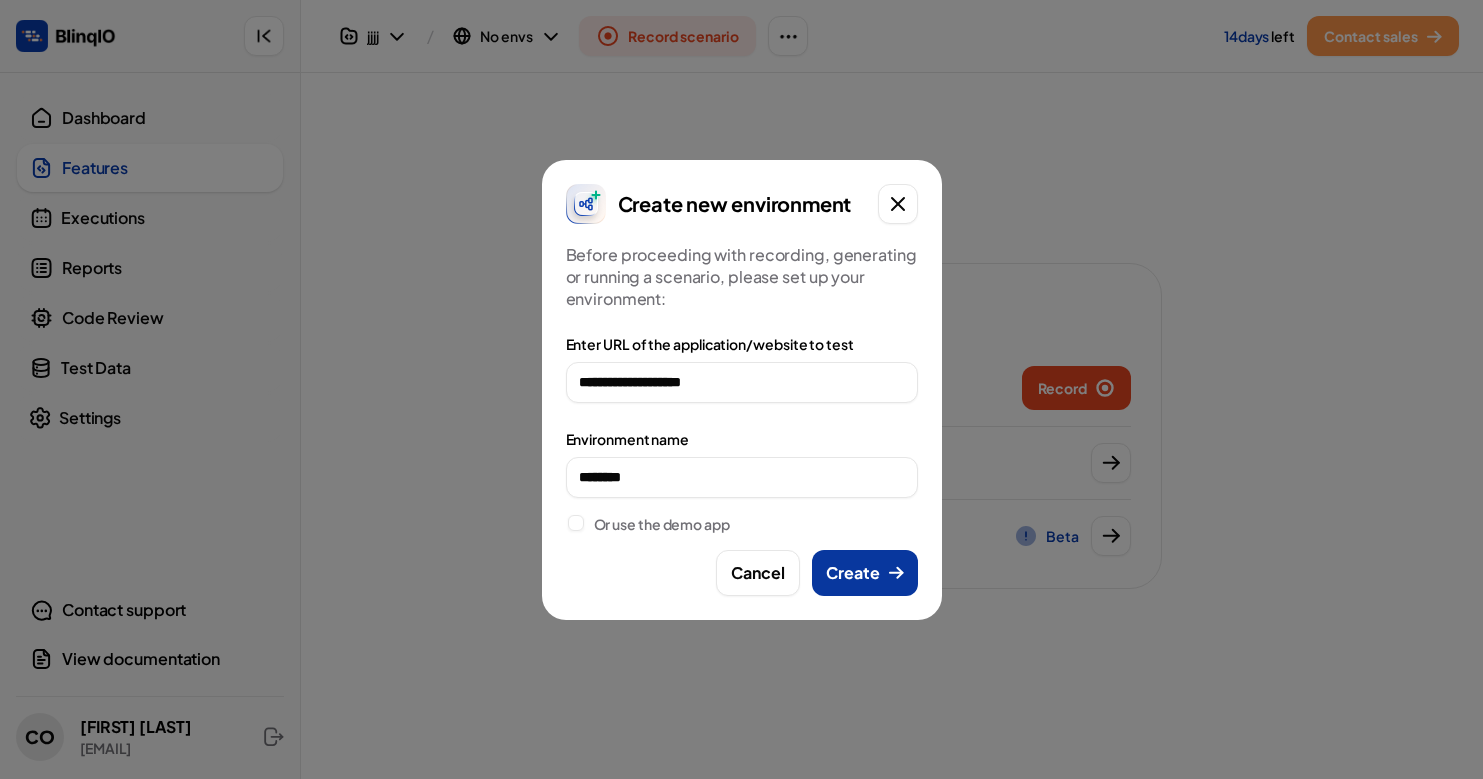 click on "Create" at bounding box center (865, 573) 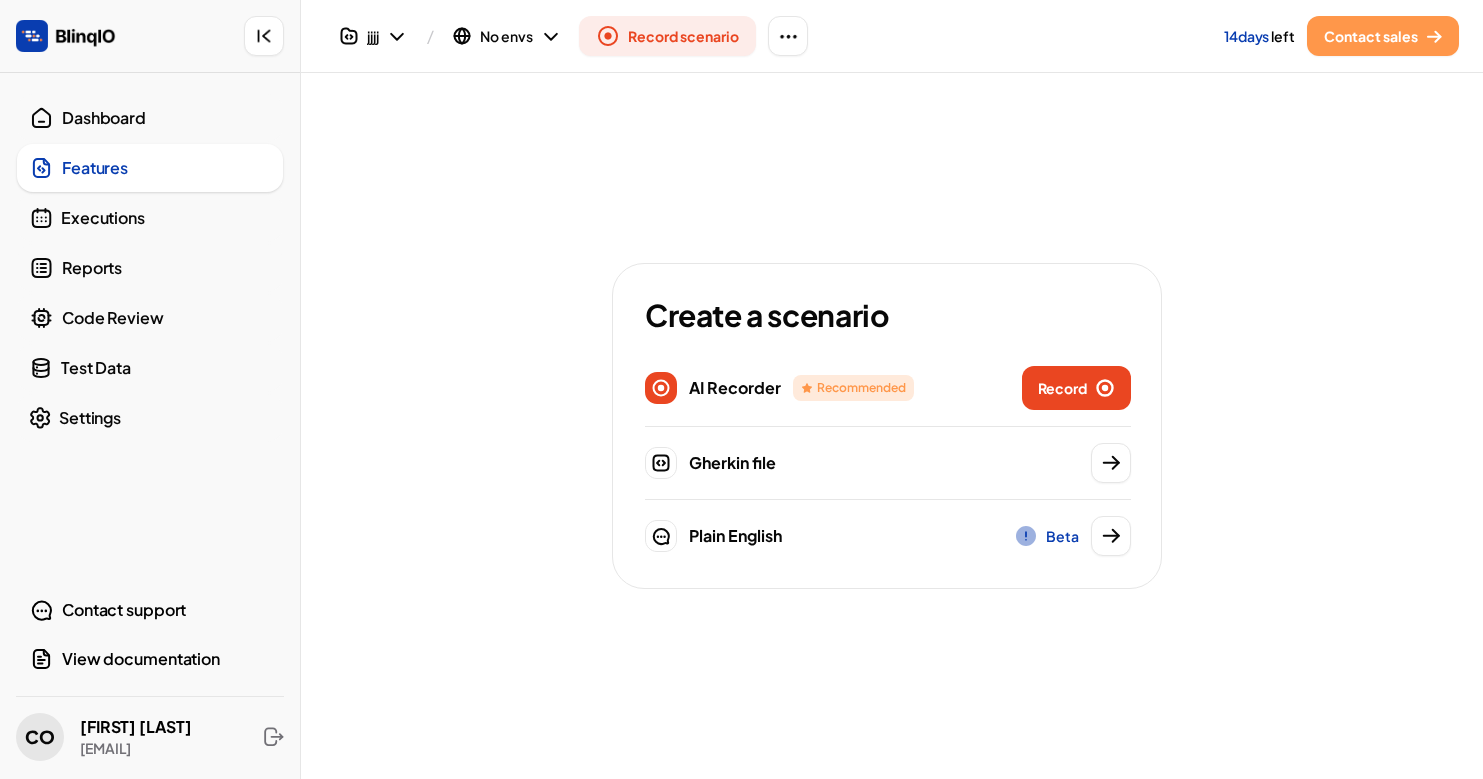 click on "Record" at bounding box center [1077, 388] 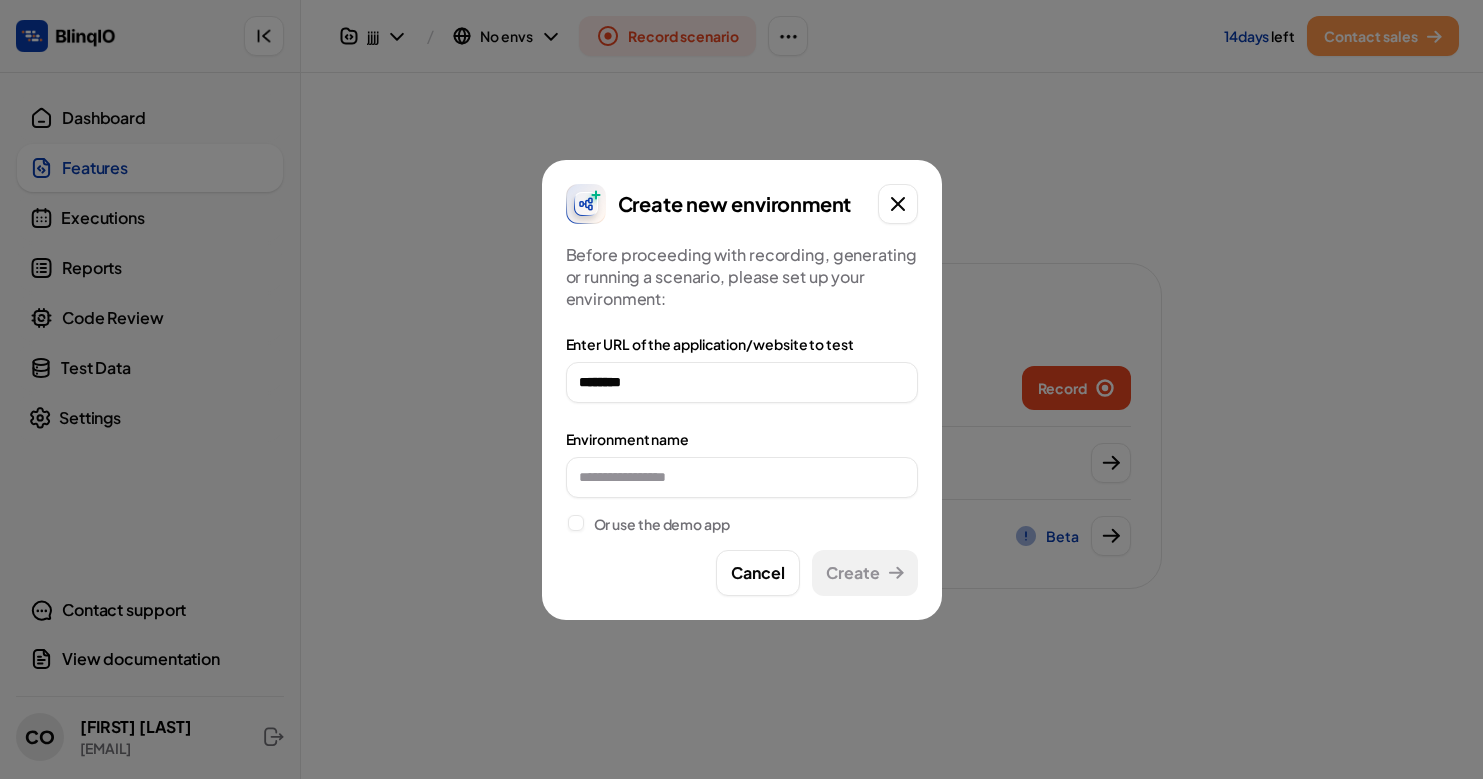click on "Enter URL of the application/website to test" at bounding box center [742, 344] 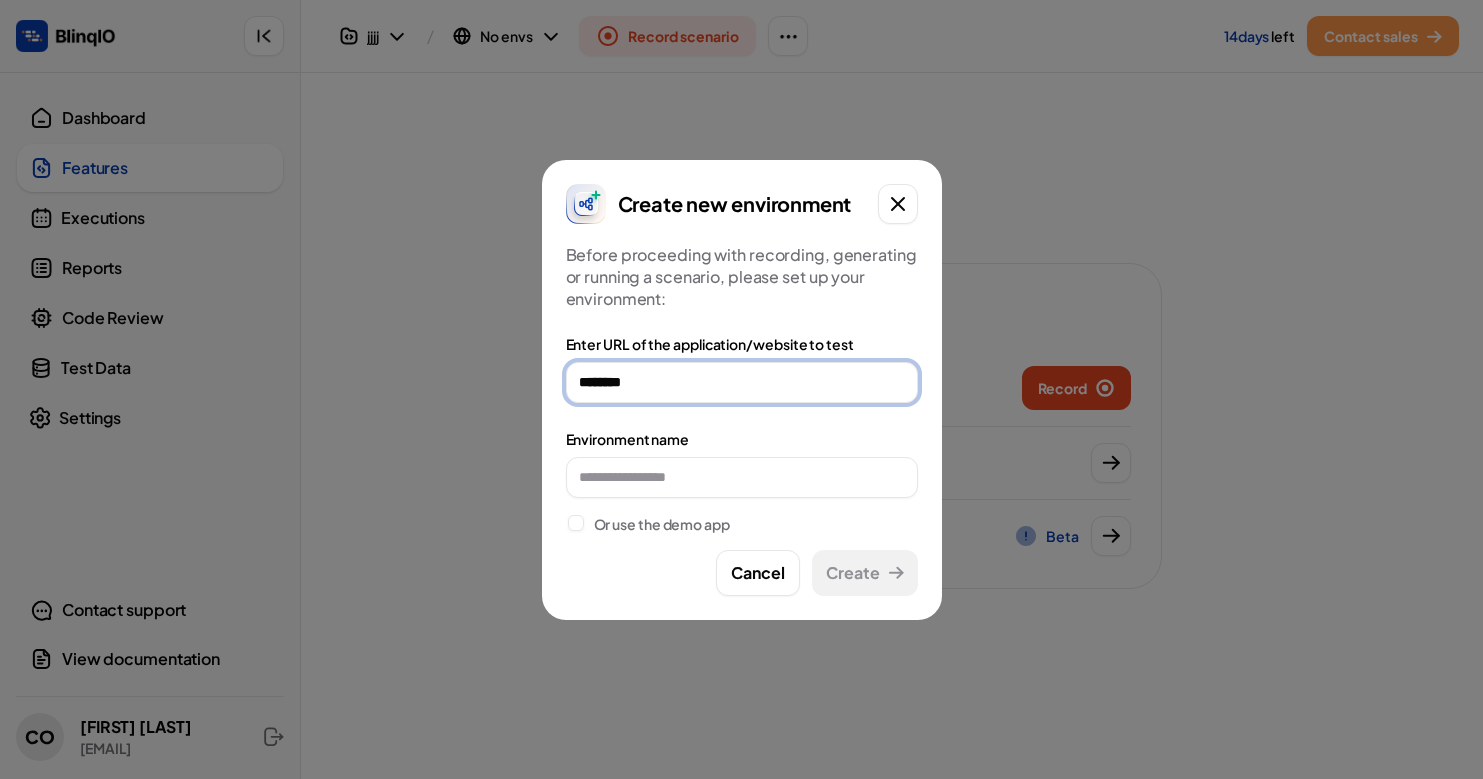 click on "********" at bounding box center (742, 382) 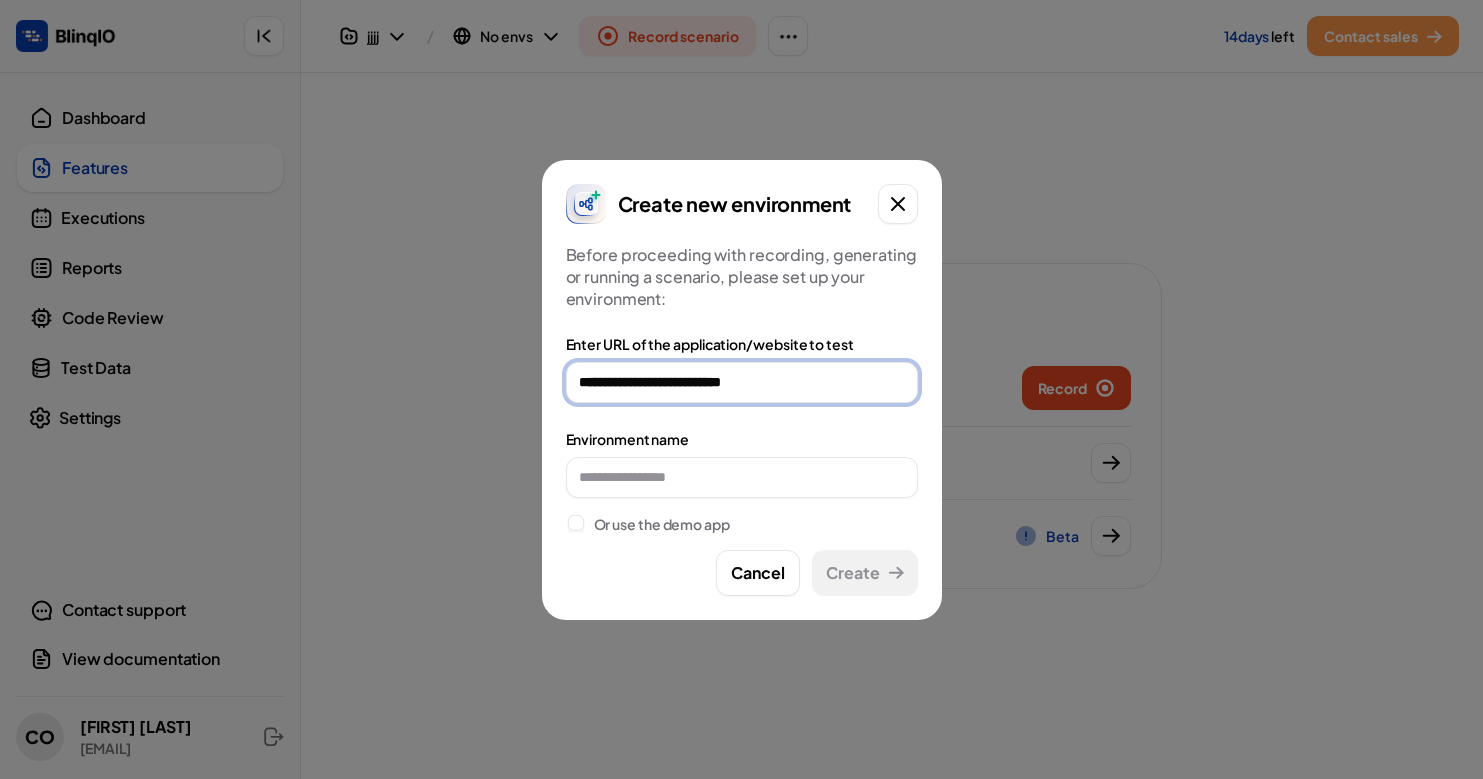 type on "**********" 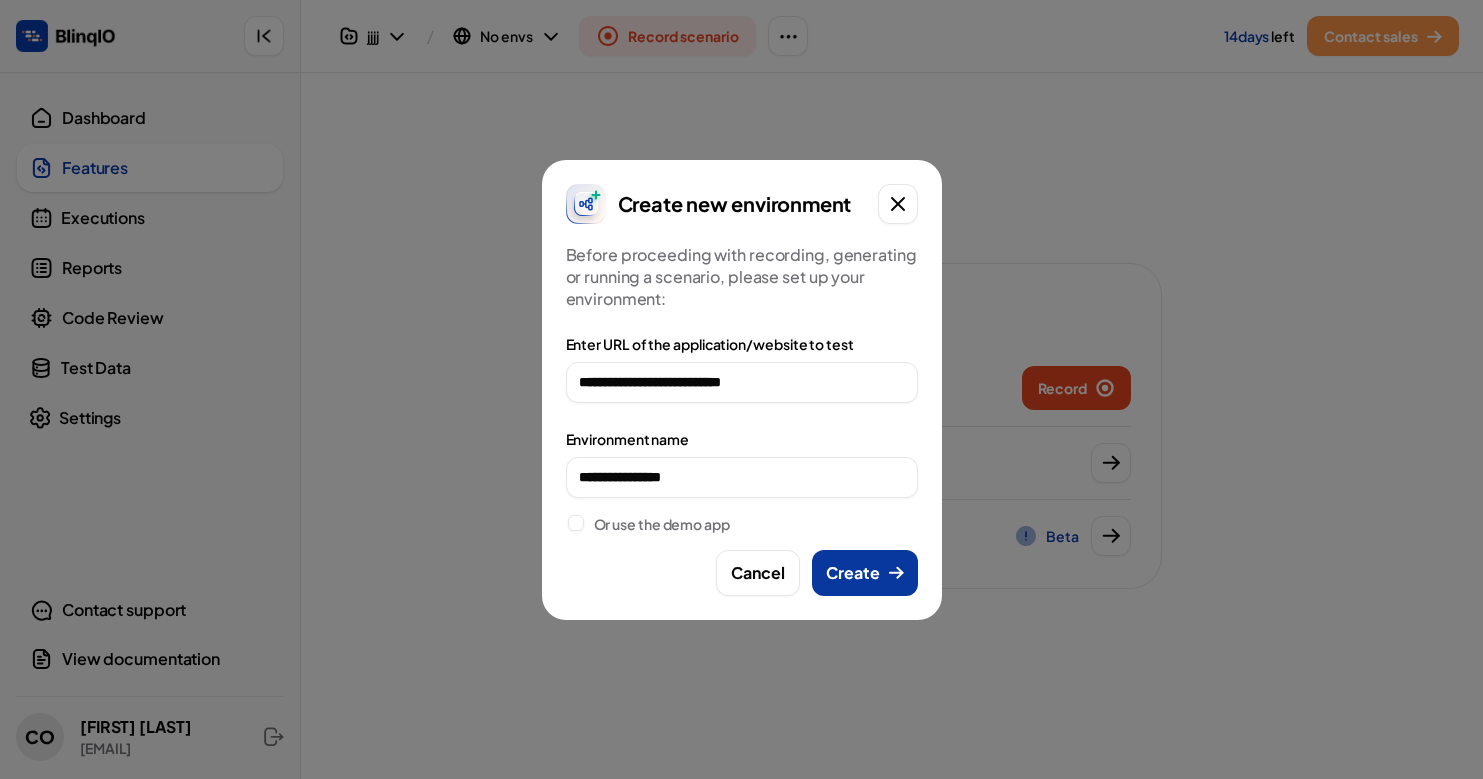 click on "Create" at bounding box center [865, 573] 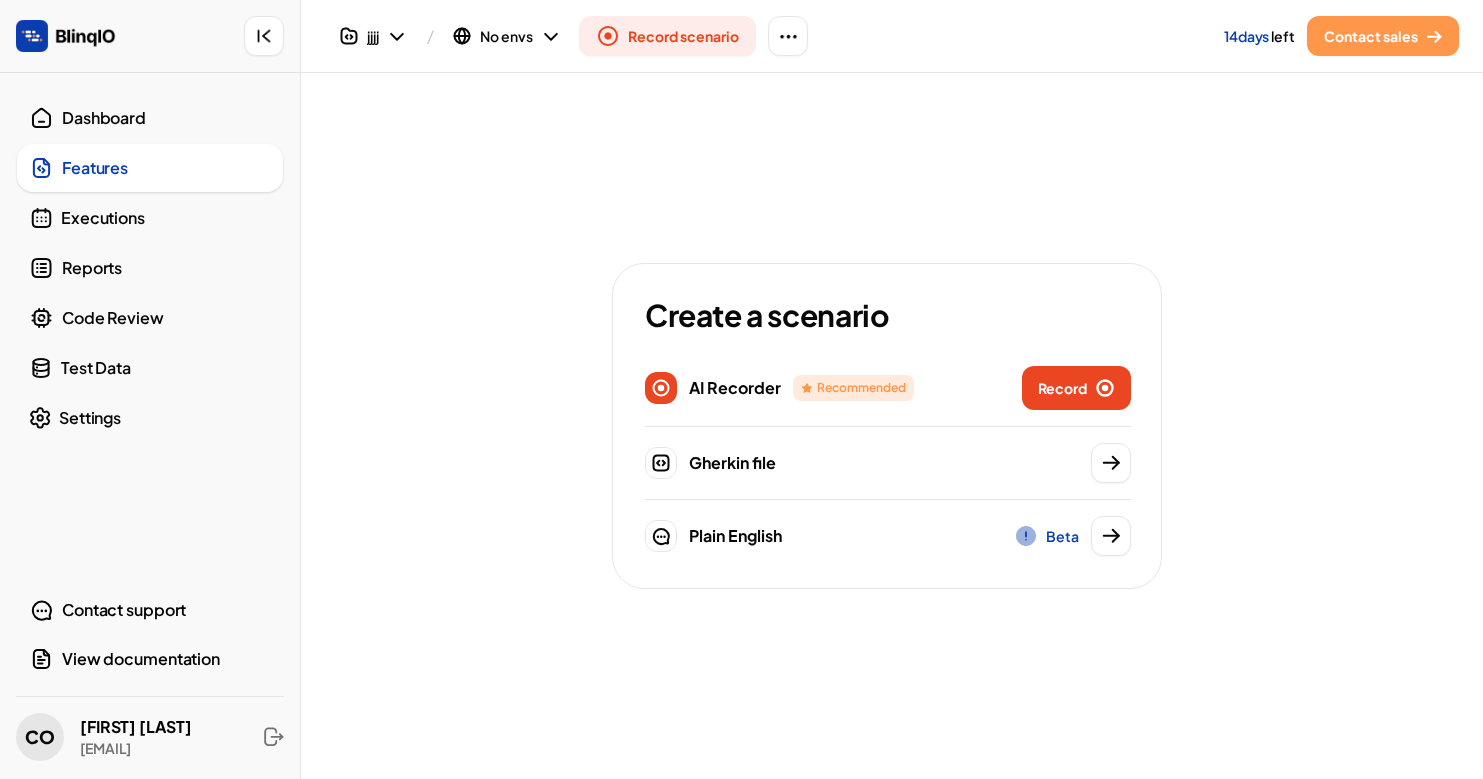 click on "Record" at bounding box center [1077, 388] 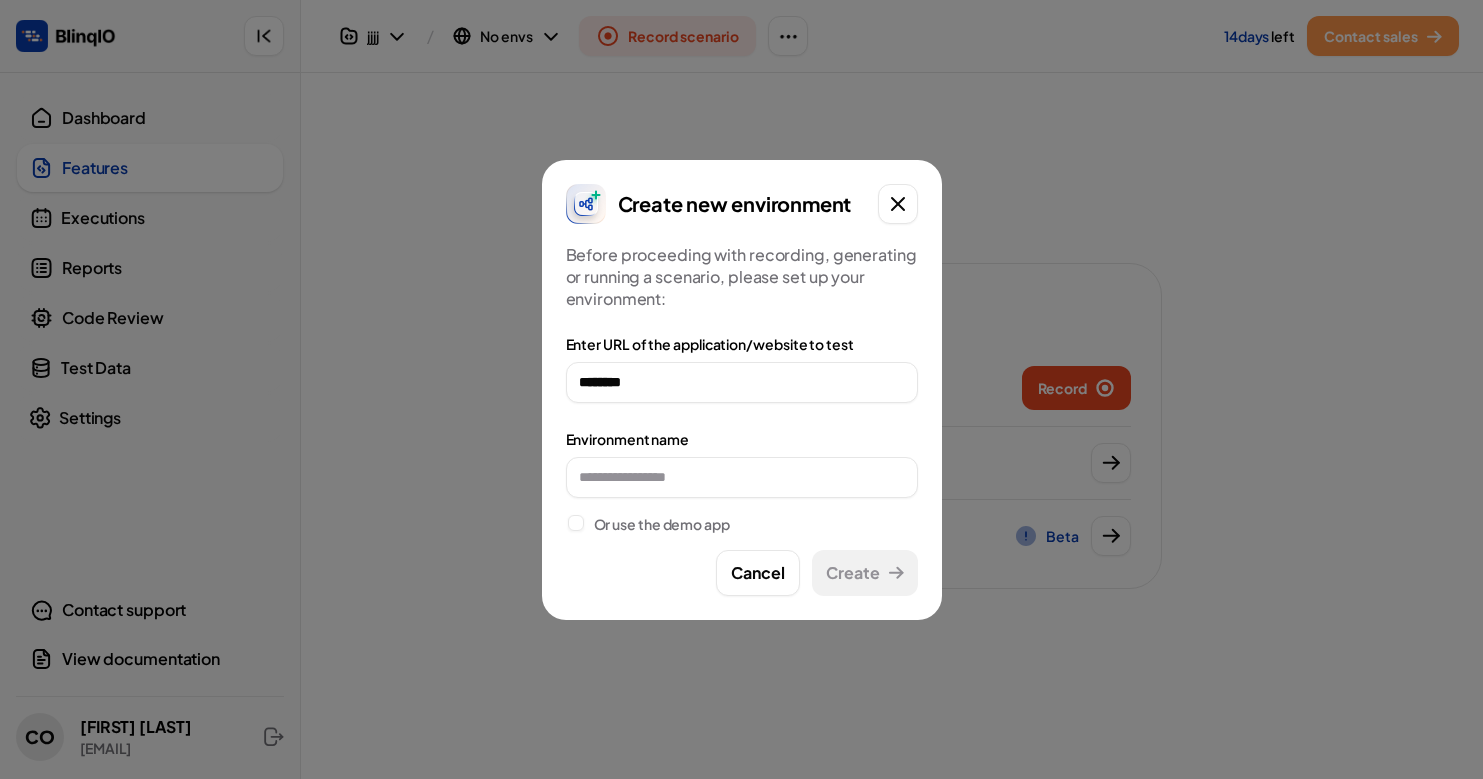 click at bounding box center [576, 524] 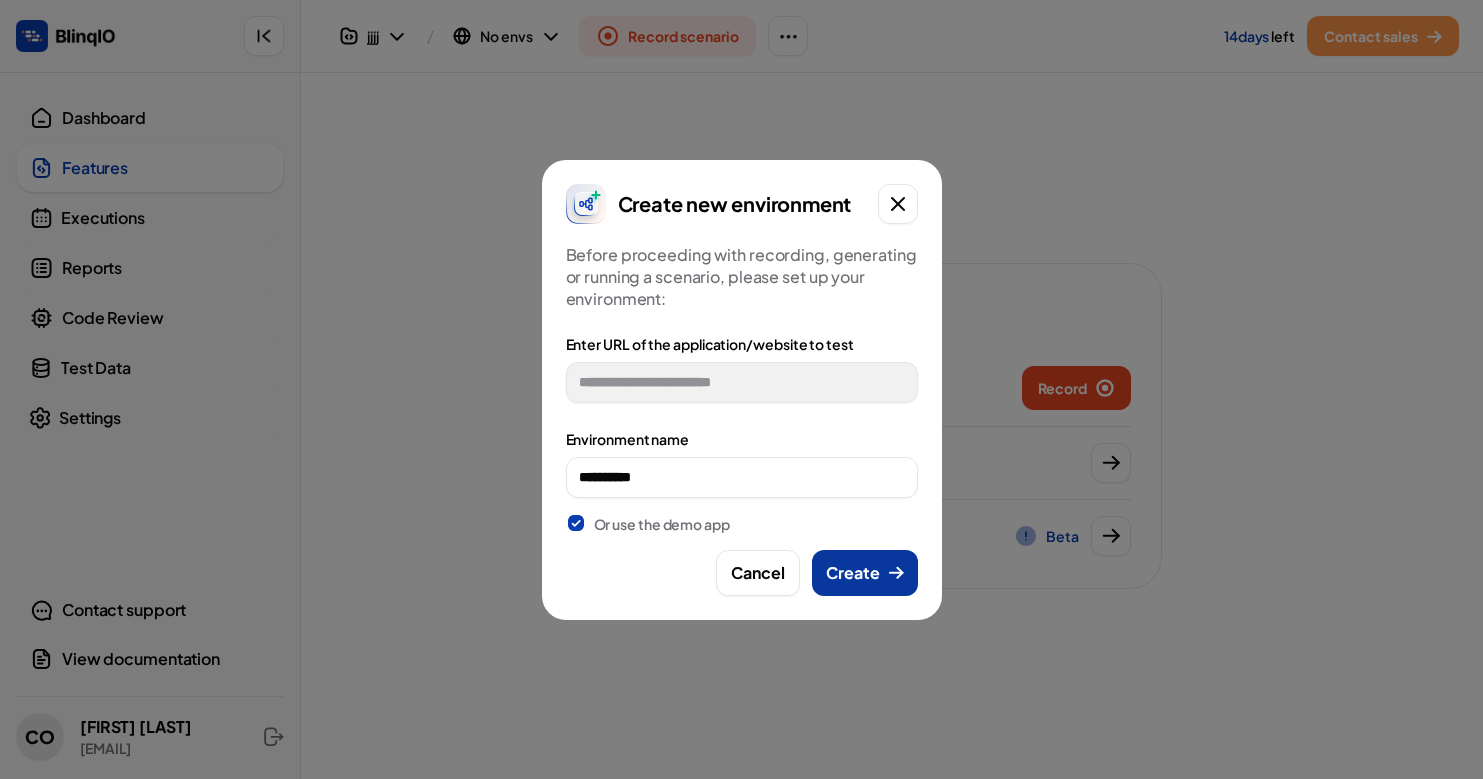 click on "Create" at bounding box center [853, 573] 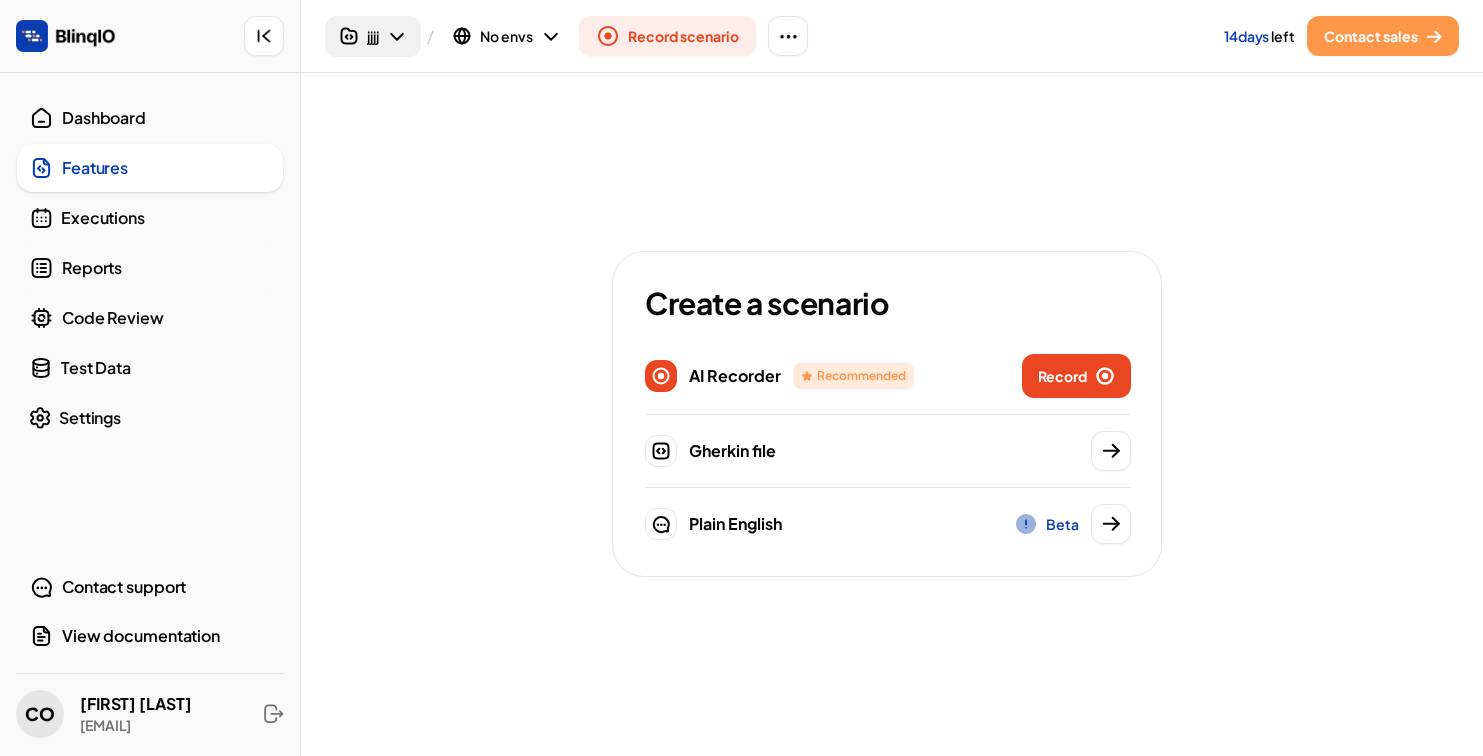 click on "jjjj" at bounding box center (373, 36) 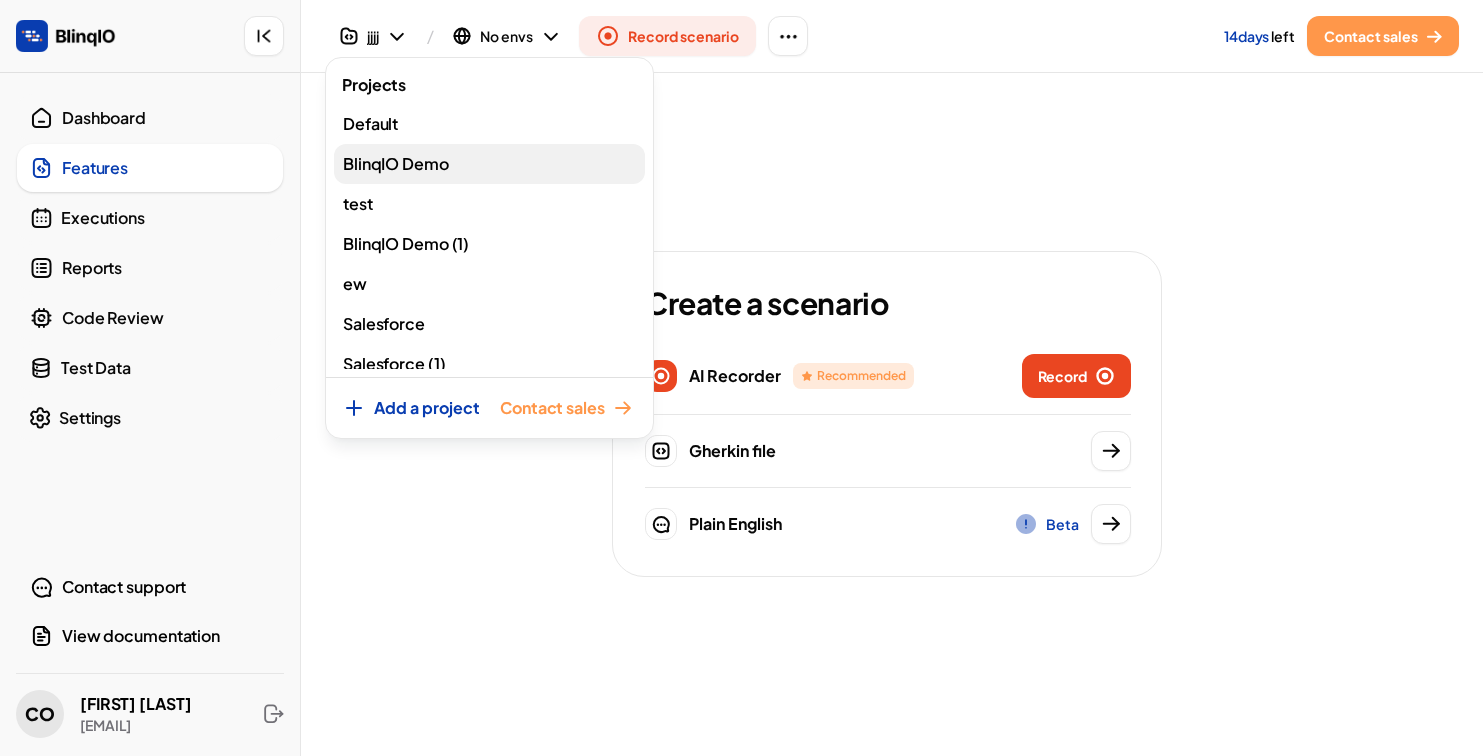 click on "BlinqIO Demo" at bounding box center (396, 164) 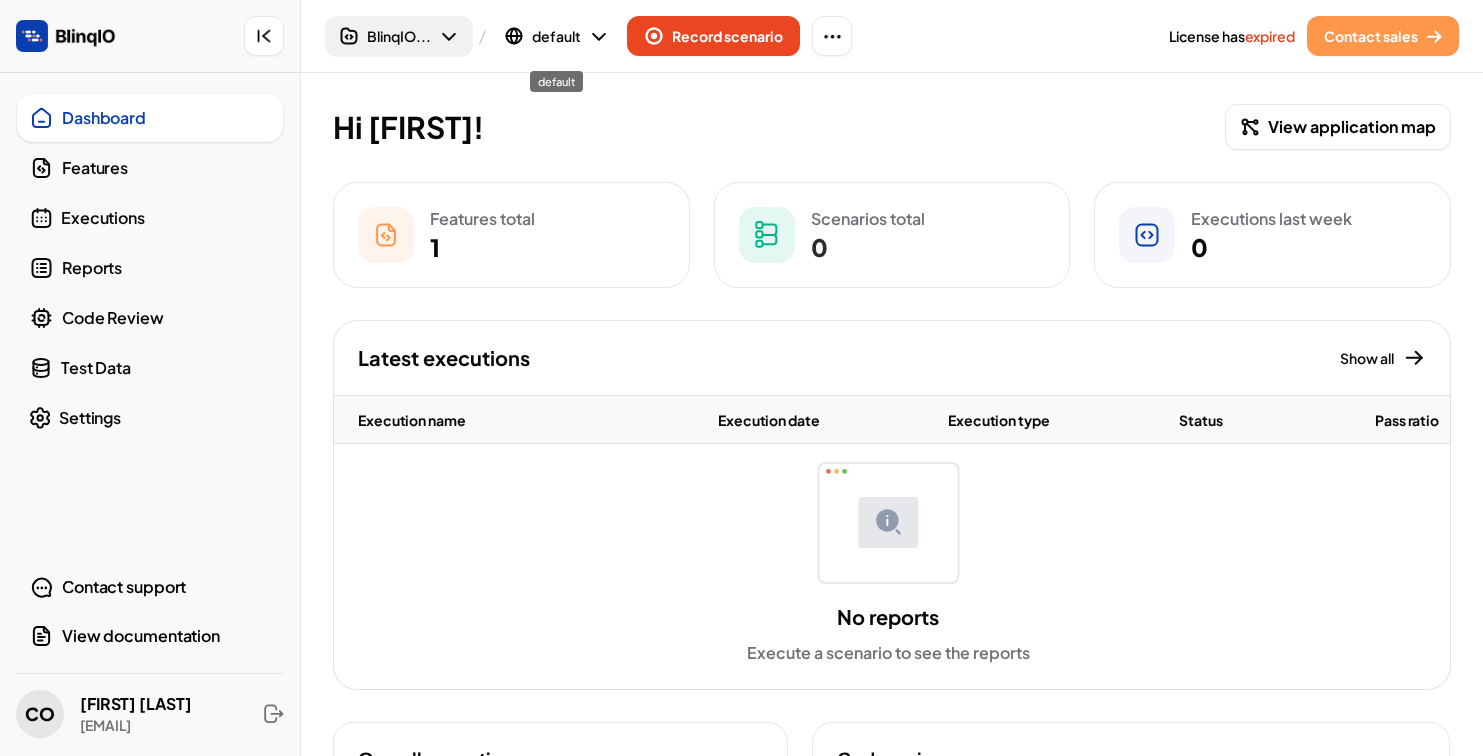 click on "BlinqIO..." at bounding box center (399, 36) 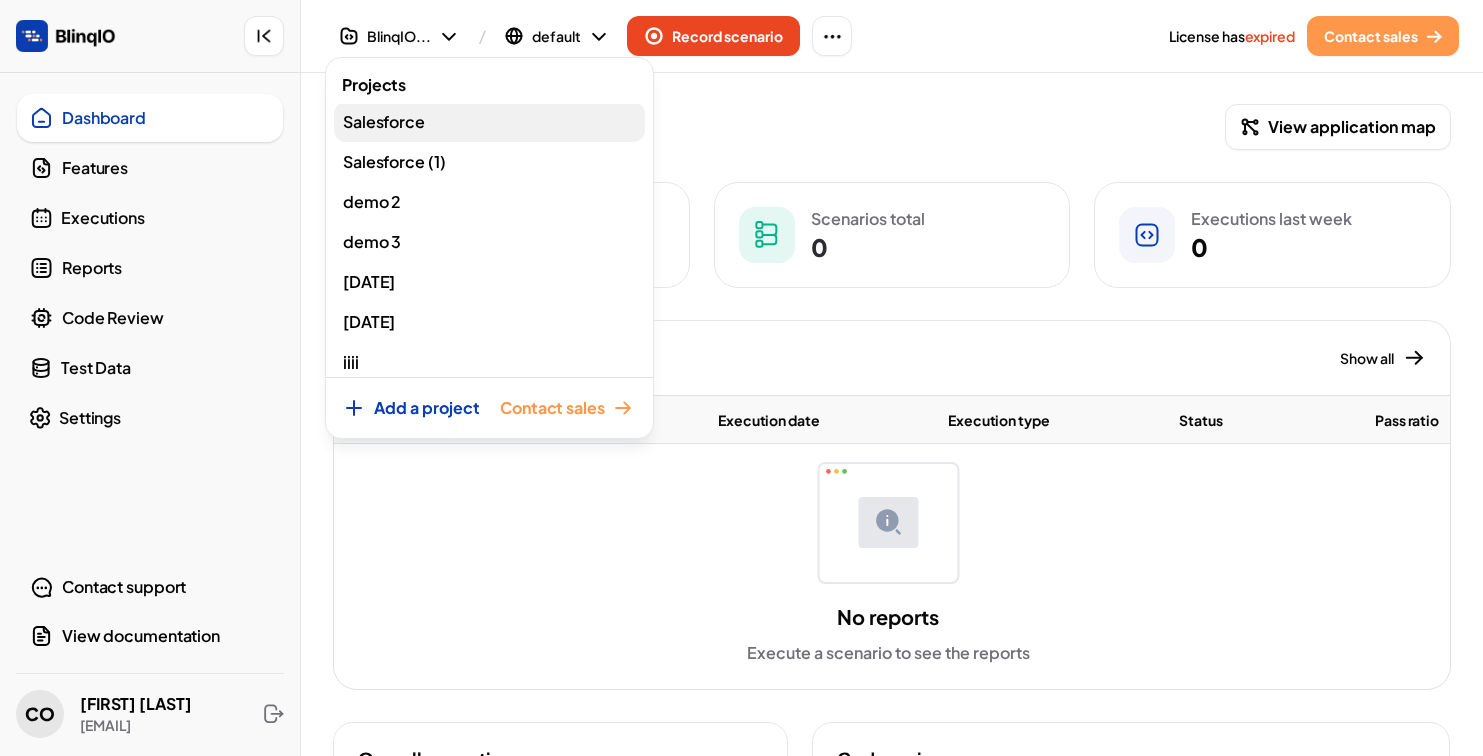 scroll, scrollTop: 217, scrollLeft: 0, axis: vertical 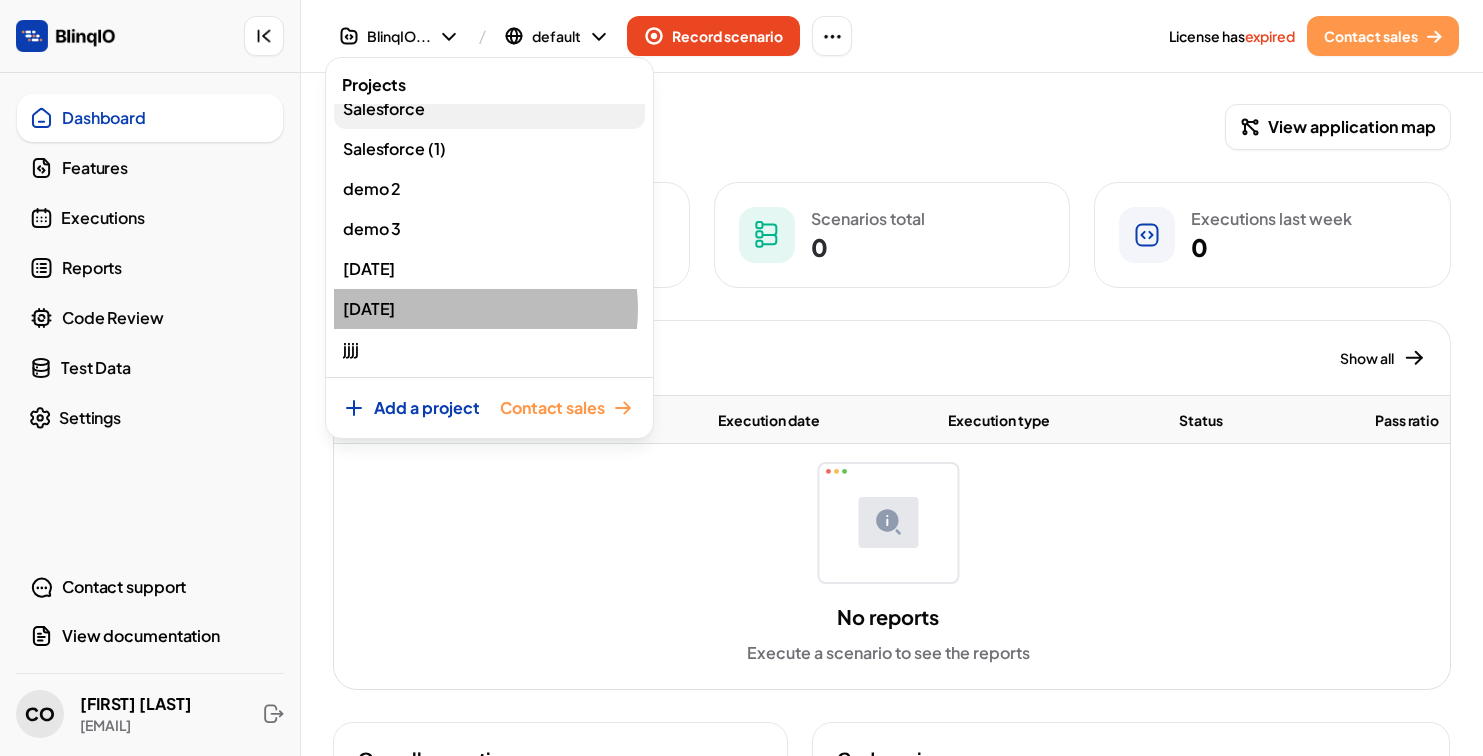 click on "[DATE]" at bounding box center [489, 309] 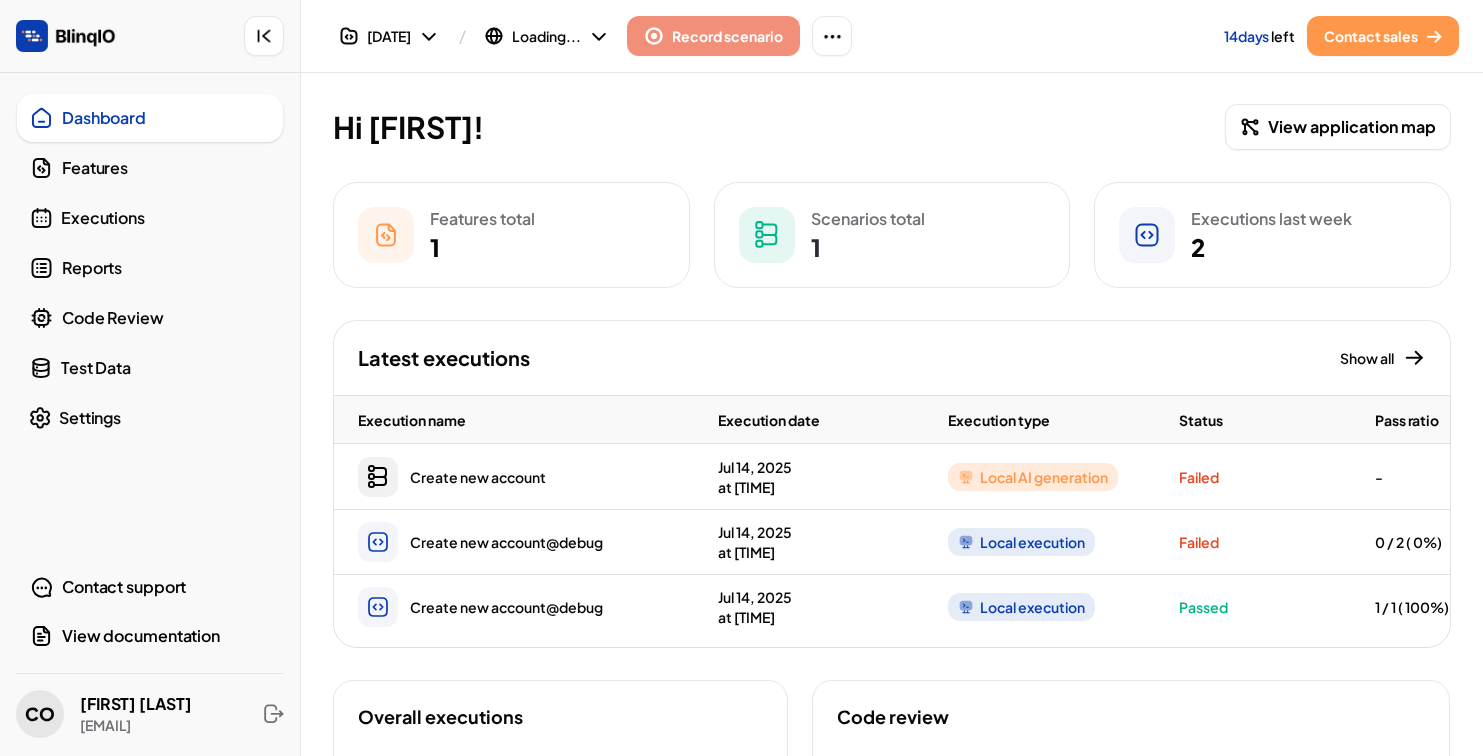 scroll, scrollTop: 215, scrollLeft: 0, axis: vertical 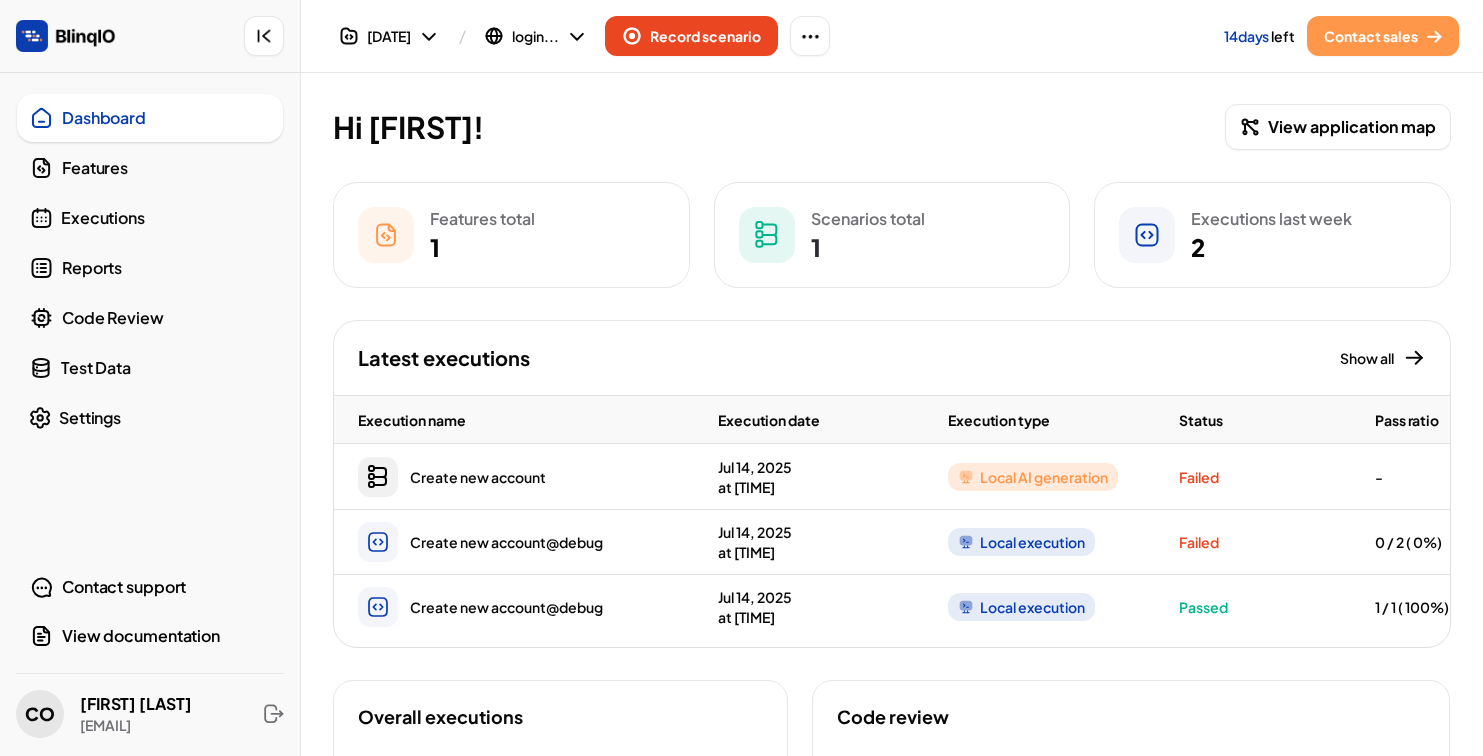 click on "[DATE] at [TIME]" at bounding box center [809, 607] 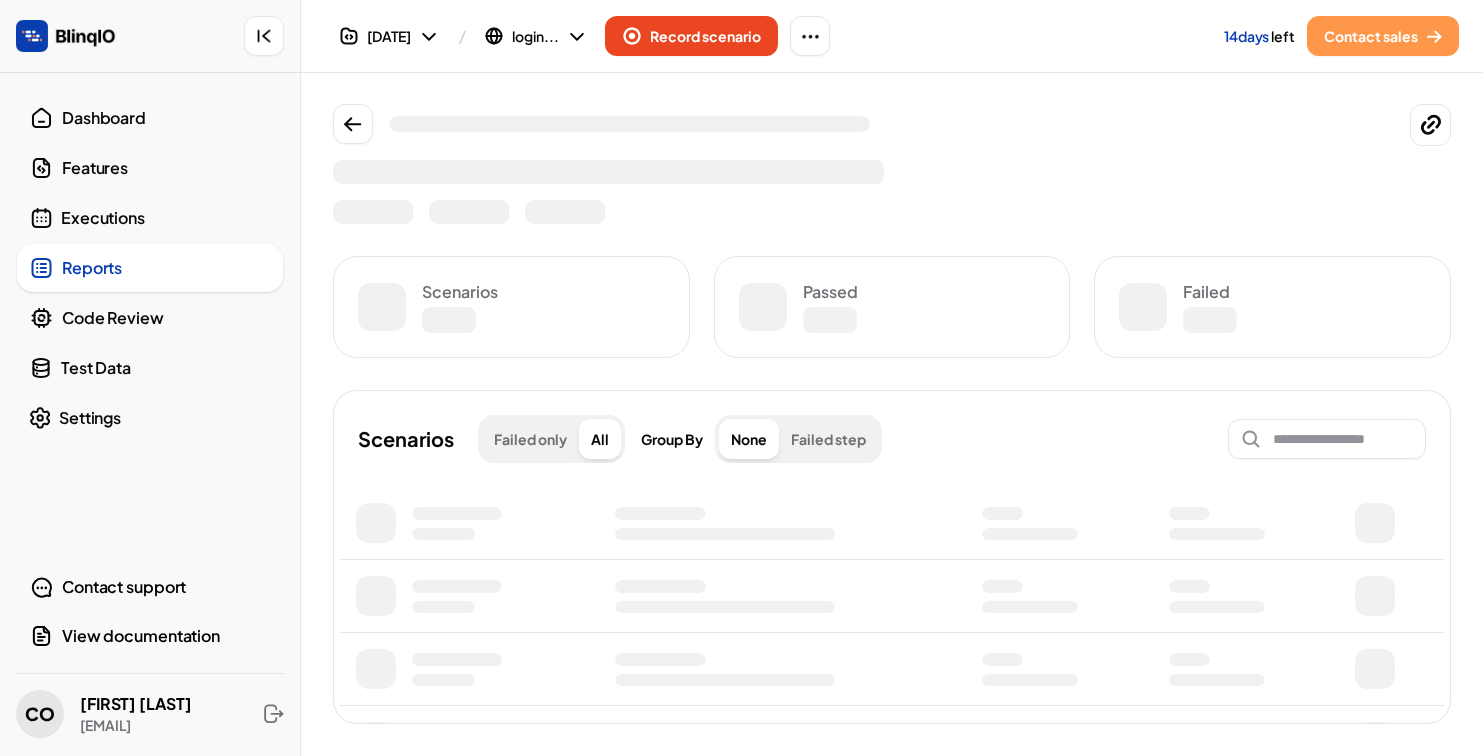 click on "Features" at bounding box center [166, 168] 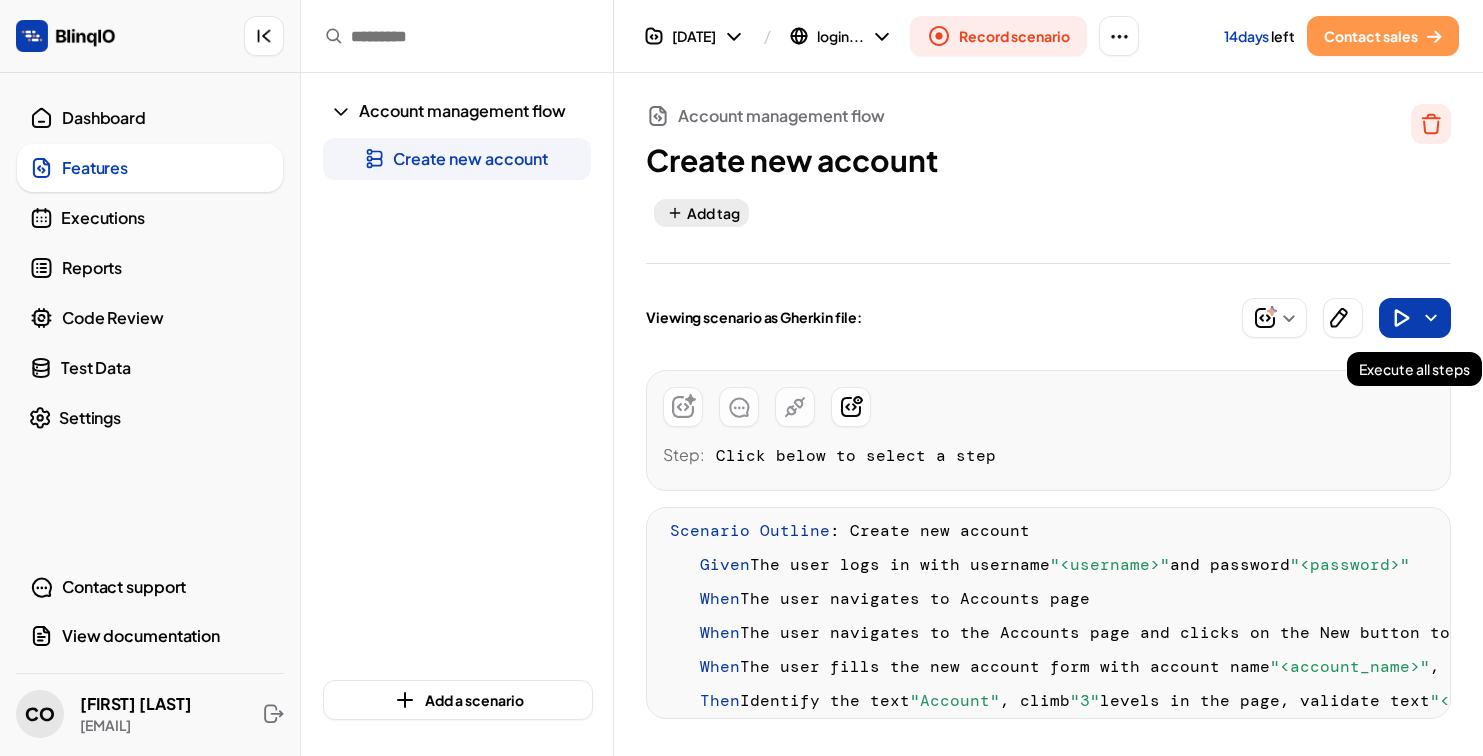 click at bounding box center (1401, 318) 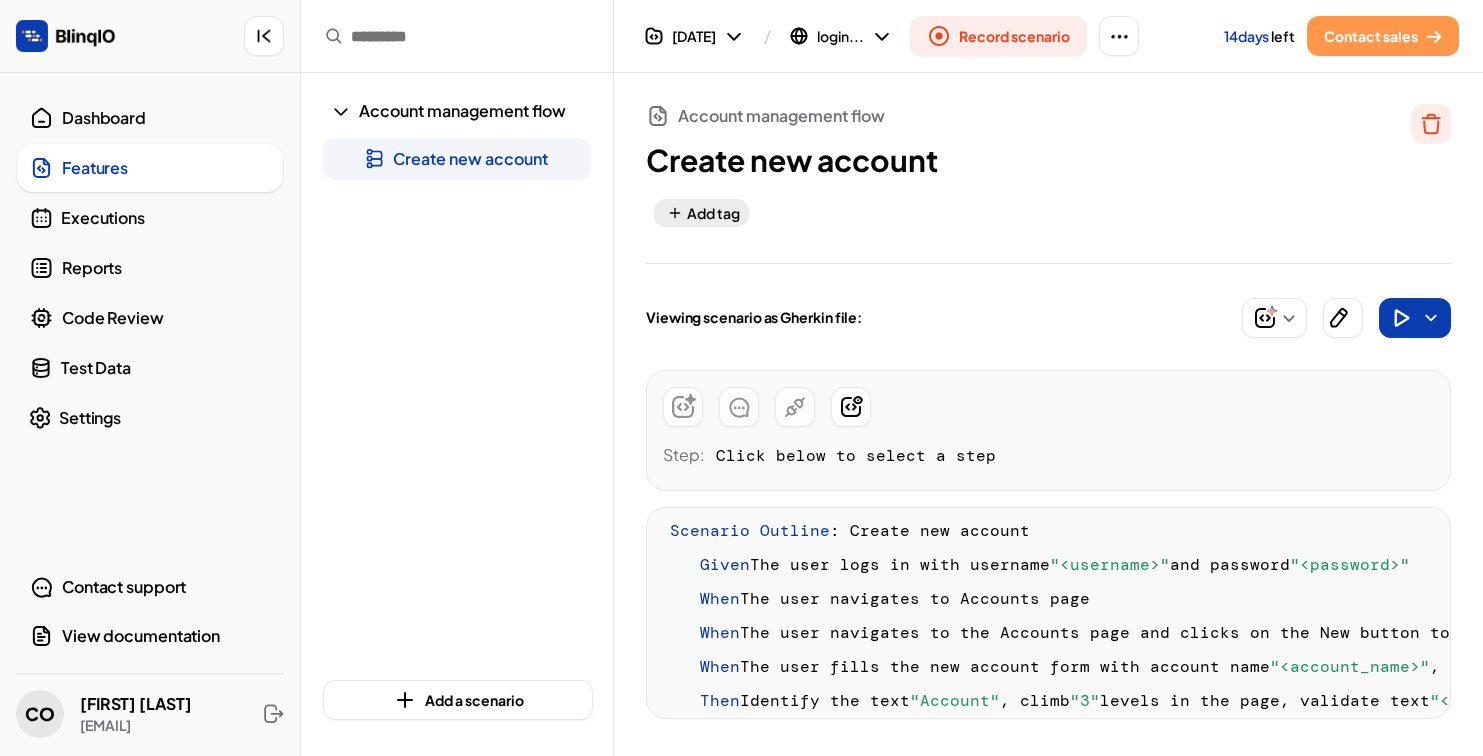 click on "Step:  Click below to select a step" at bounding box center (1048, 430) 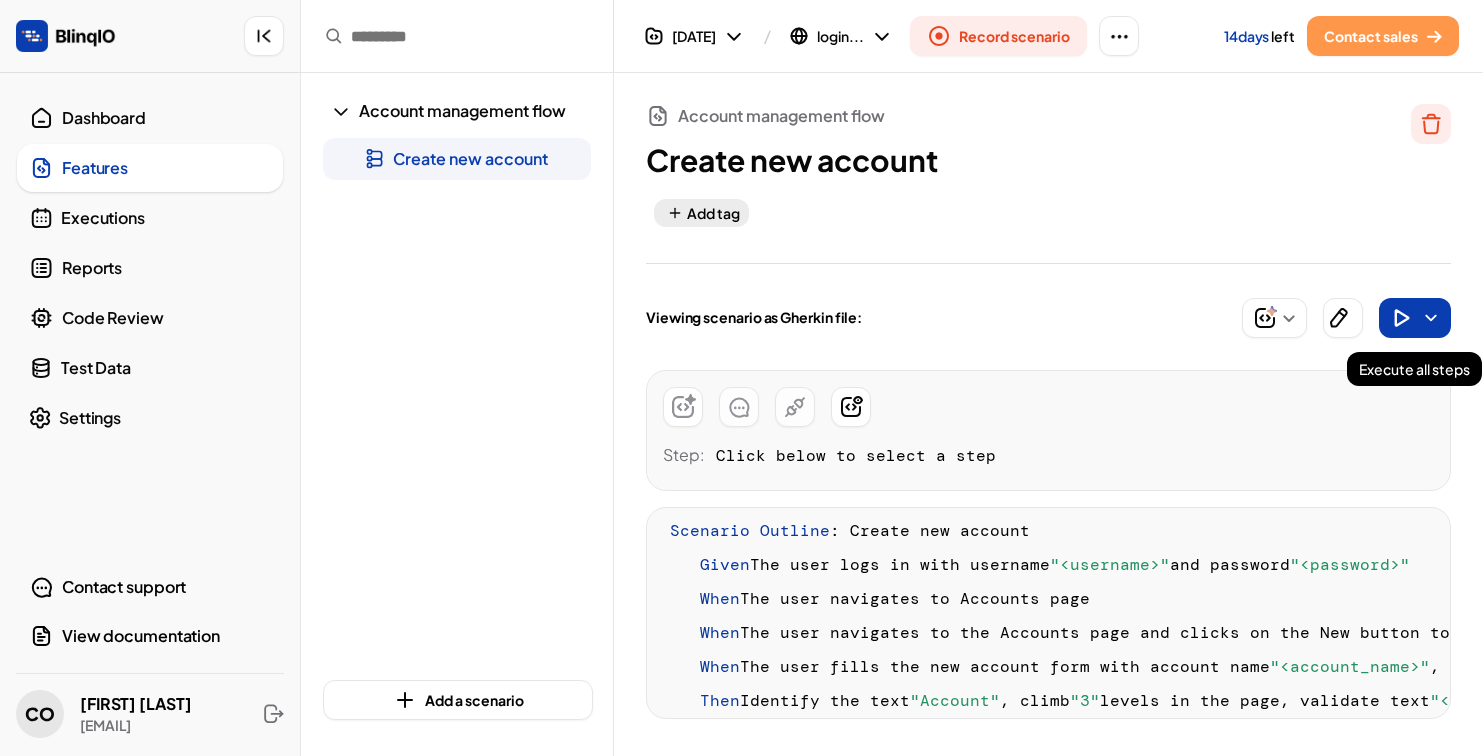 click at bounding box center [1401, 318] 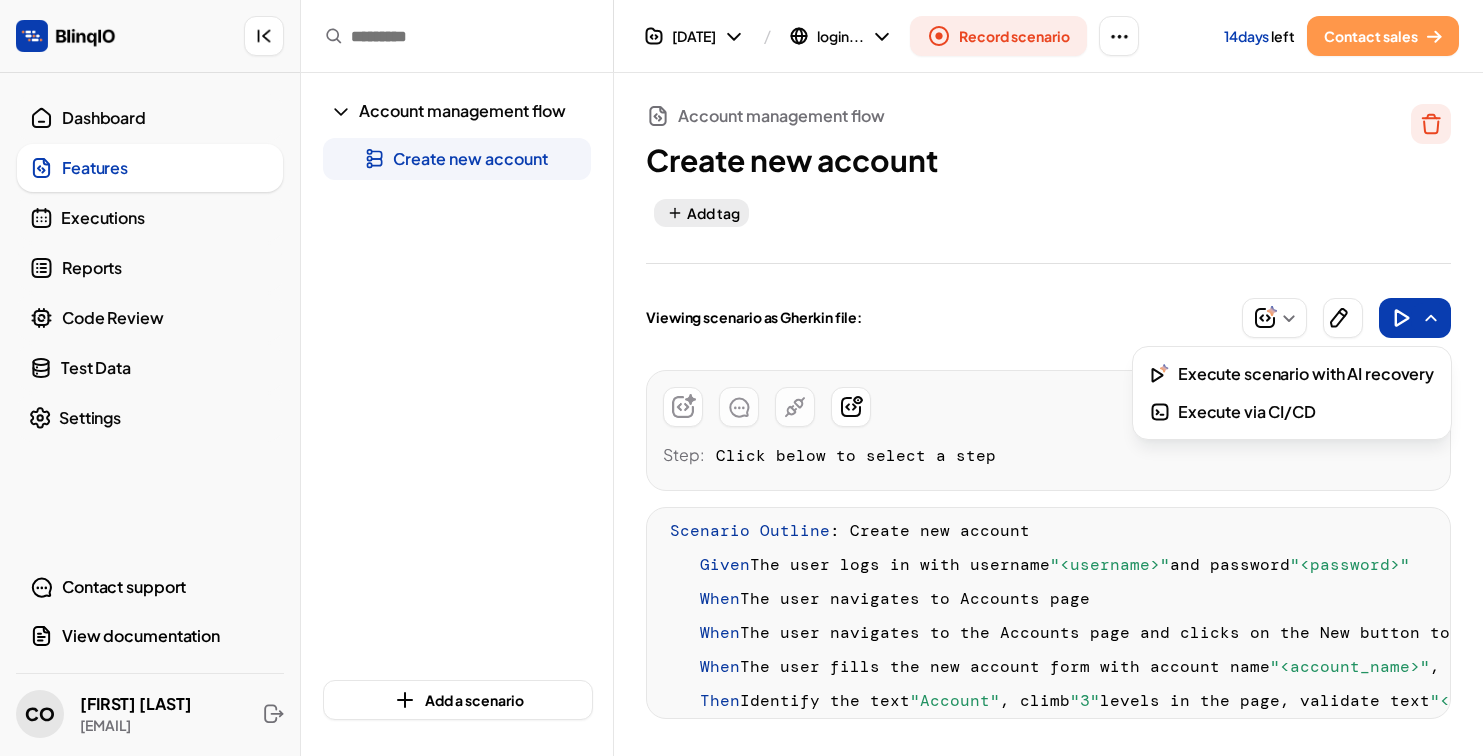 click on "Execute scenario with AI recovery" at bounding box center (1306, 374) 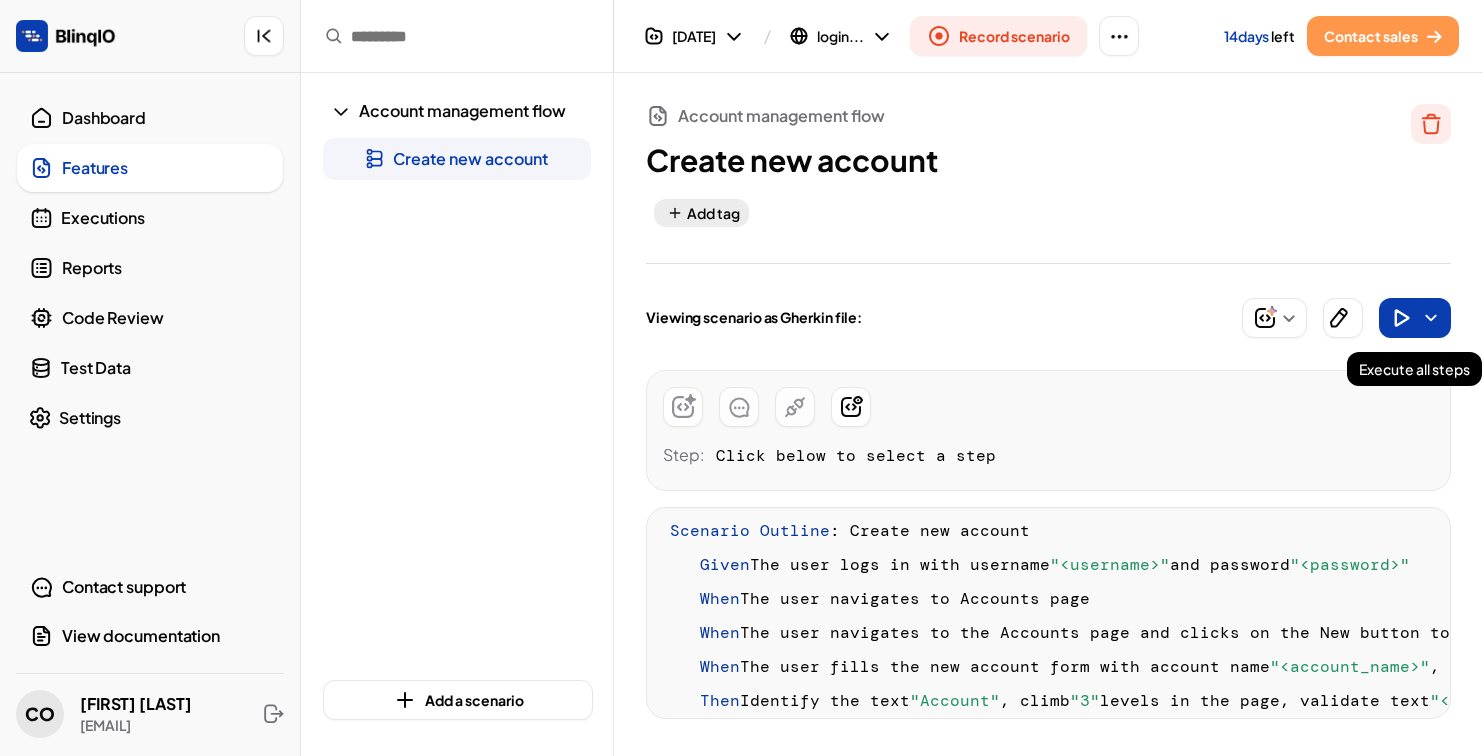 click at bounding box center (1431, 318) 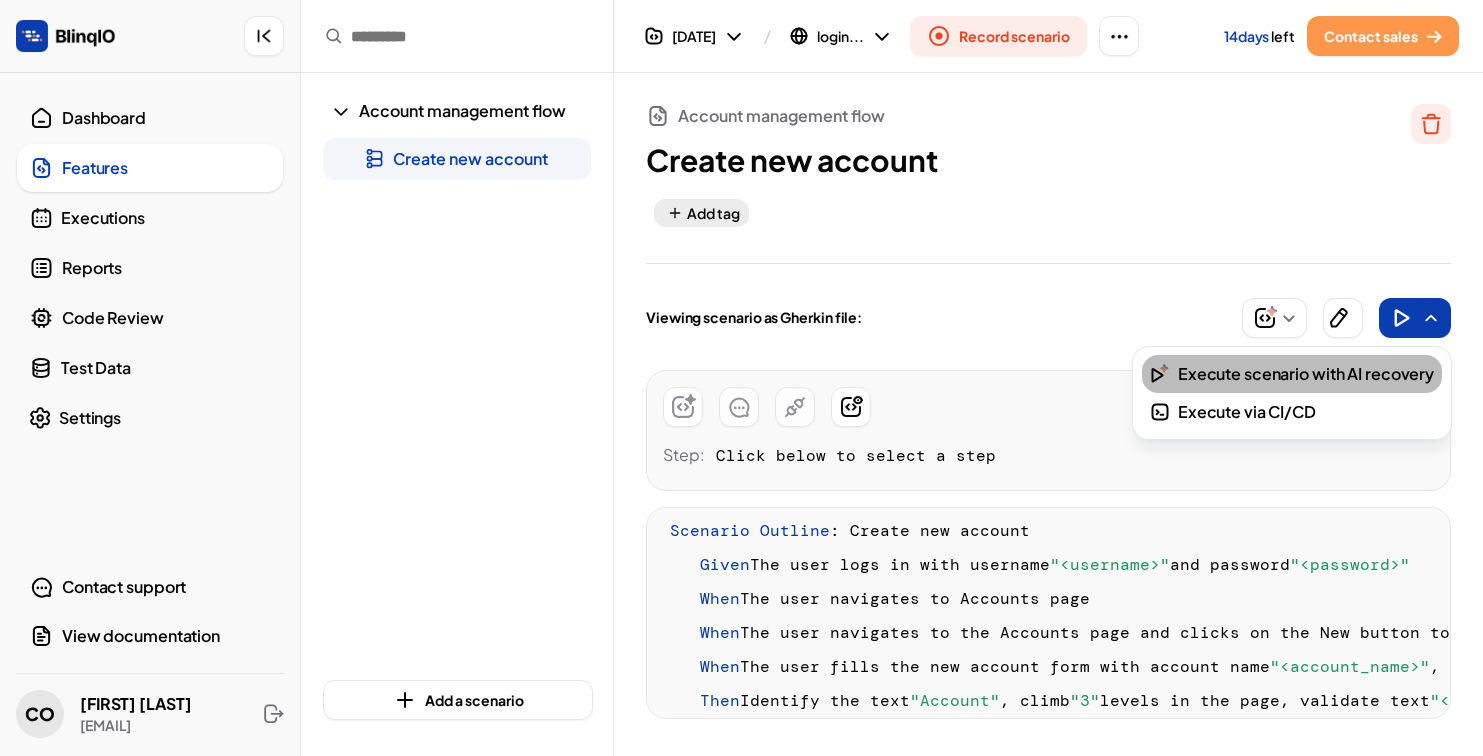click on "Execute scenario with AI recovery" at bounding box center [1306, 374] 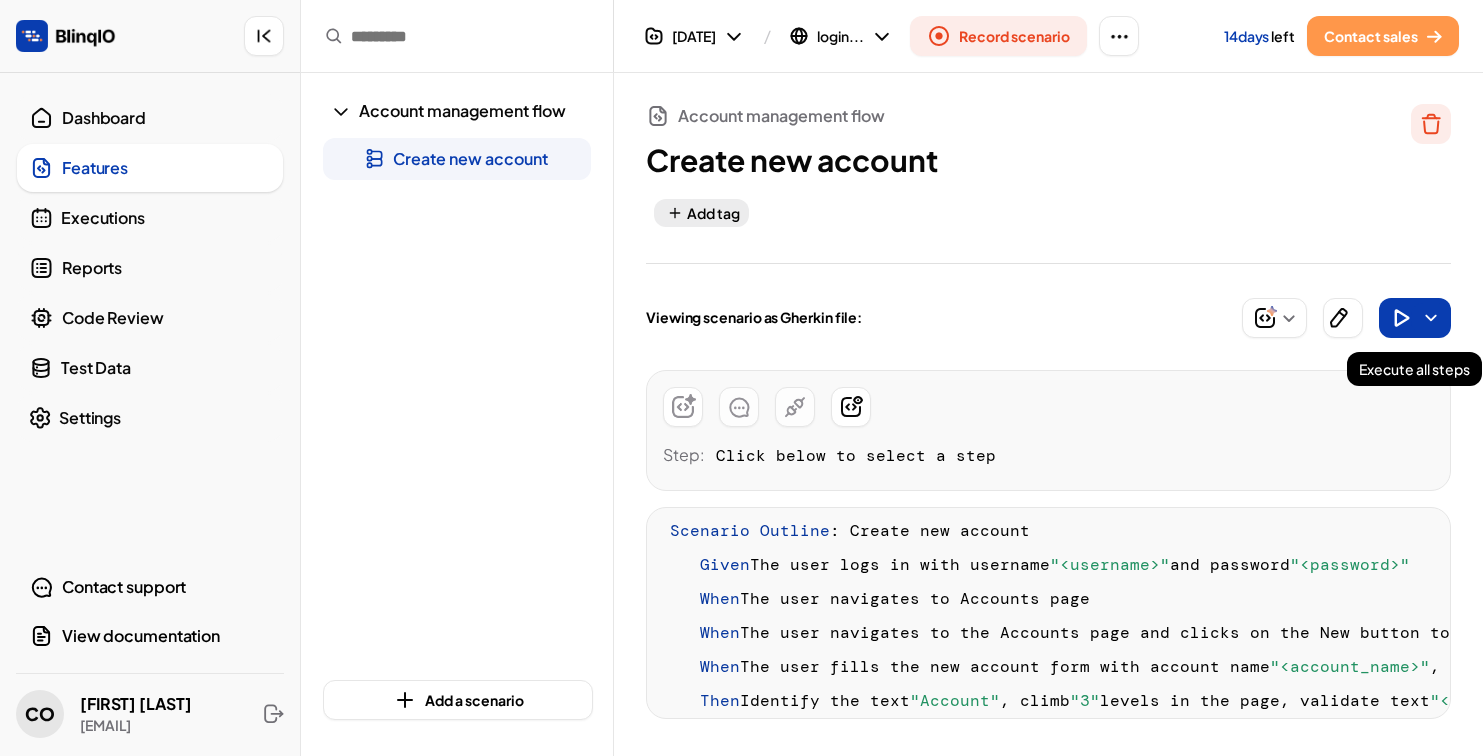 click at bounding box center [1431, 318] 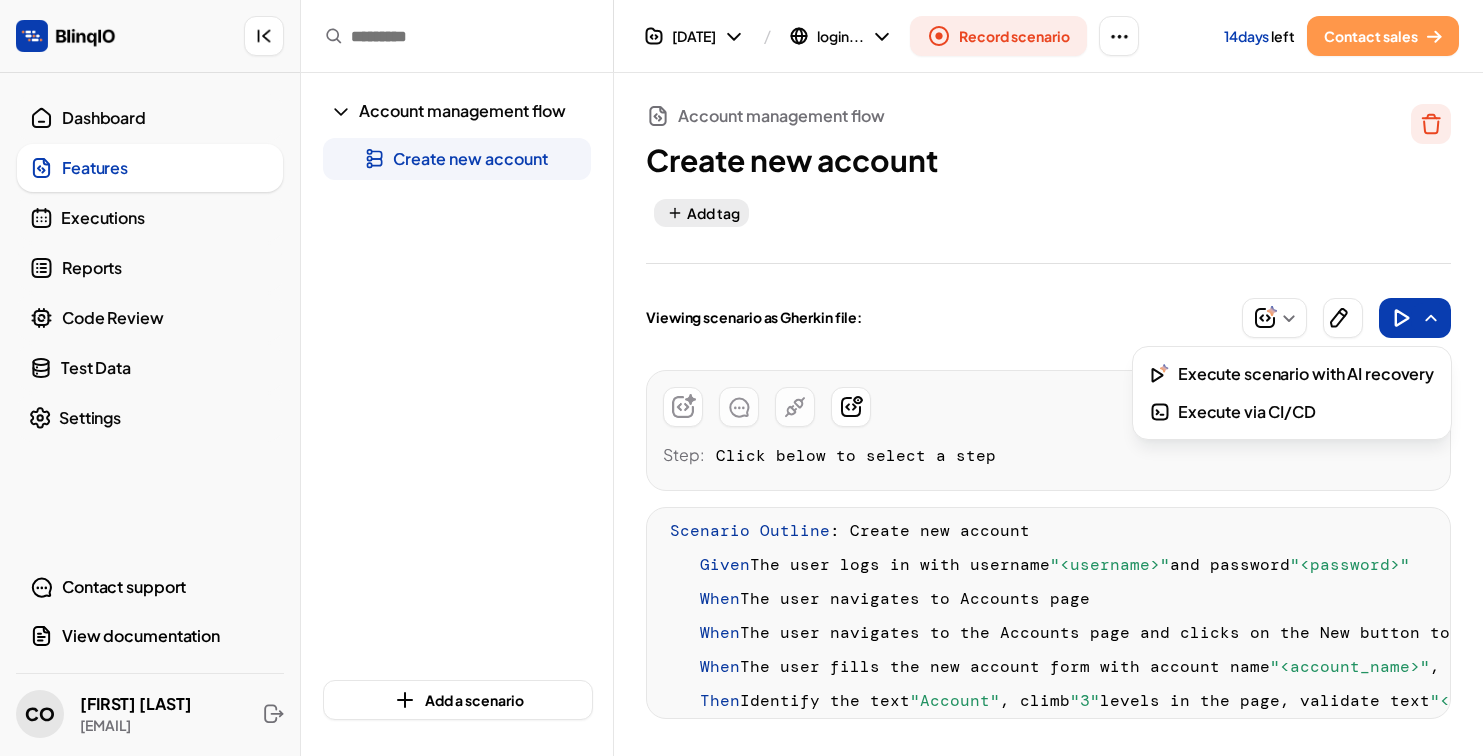 click on "Execute scenario with AI recovery" at bounding box center [1306, 374] 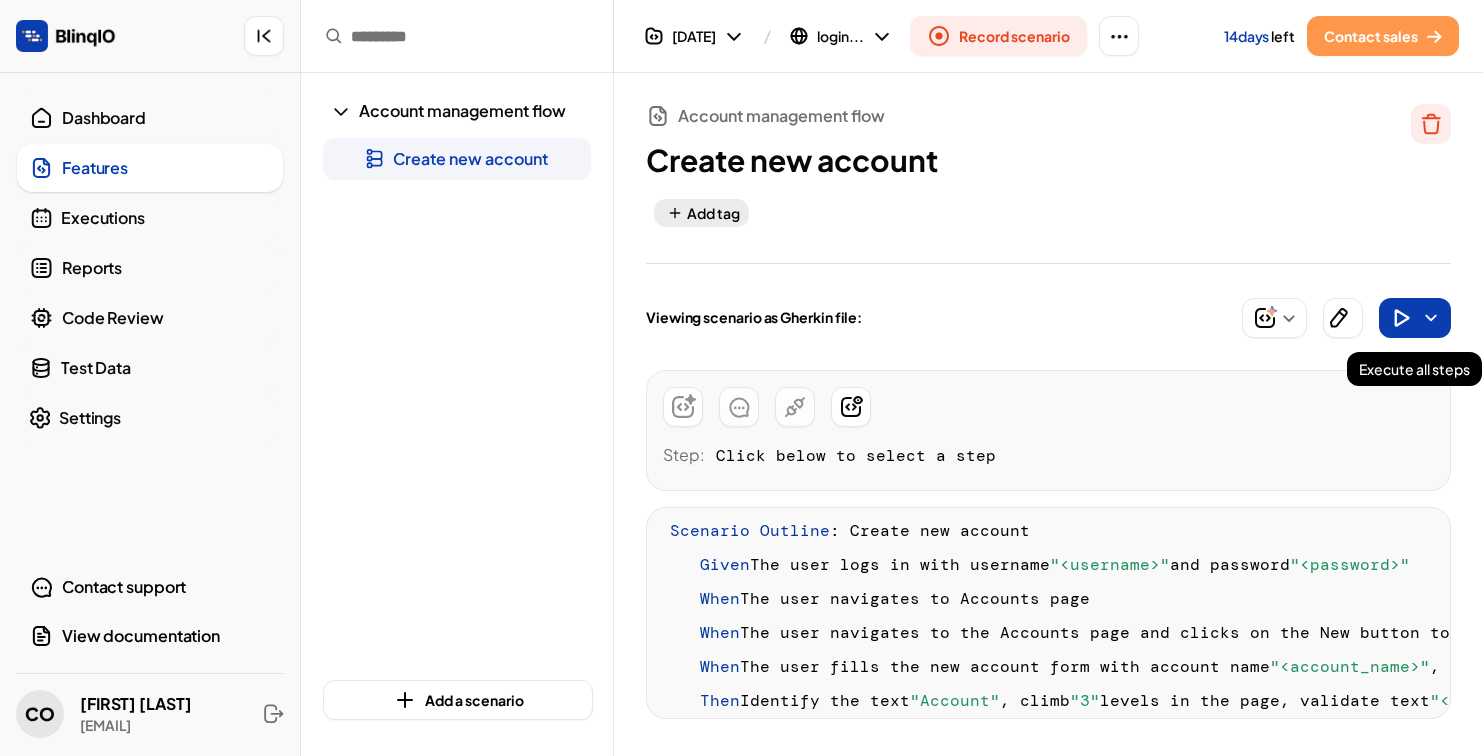 click at bounding box center (1346, 318) 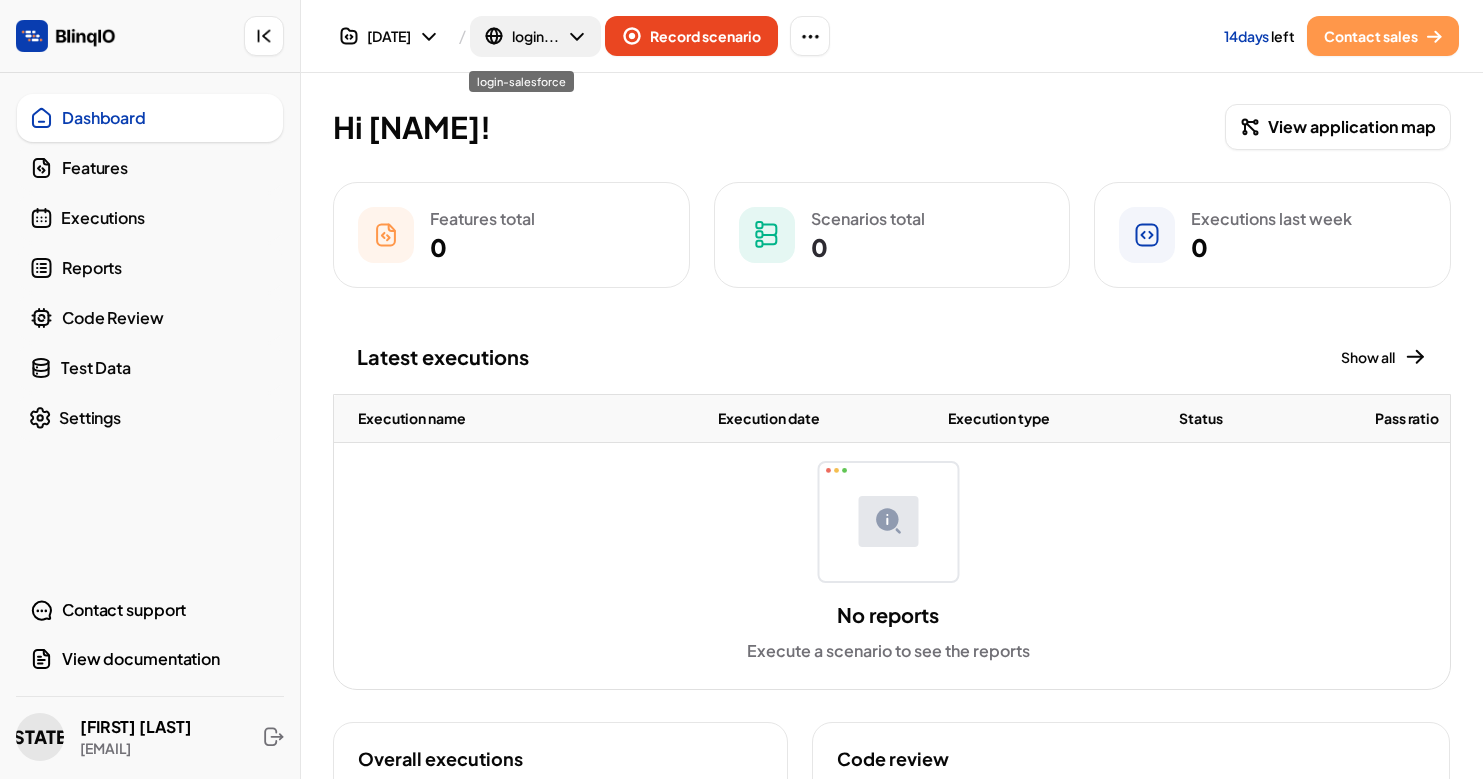 scroll, scrollTop: 0, scrollLeft: 0, axis: both 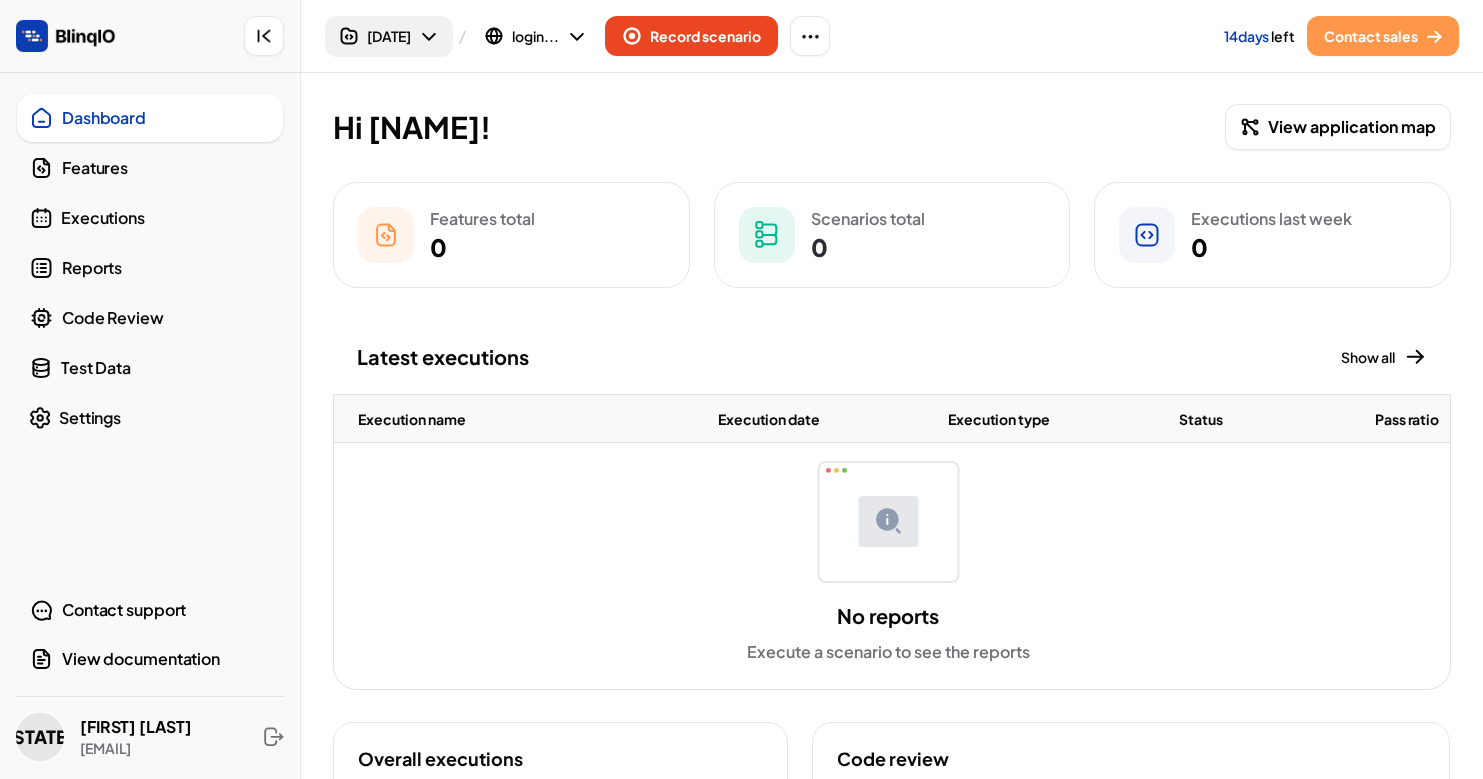 click 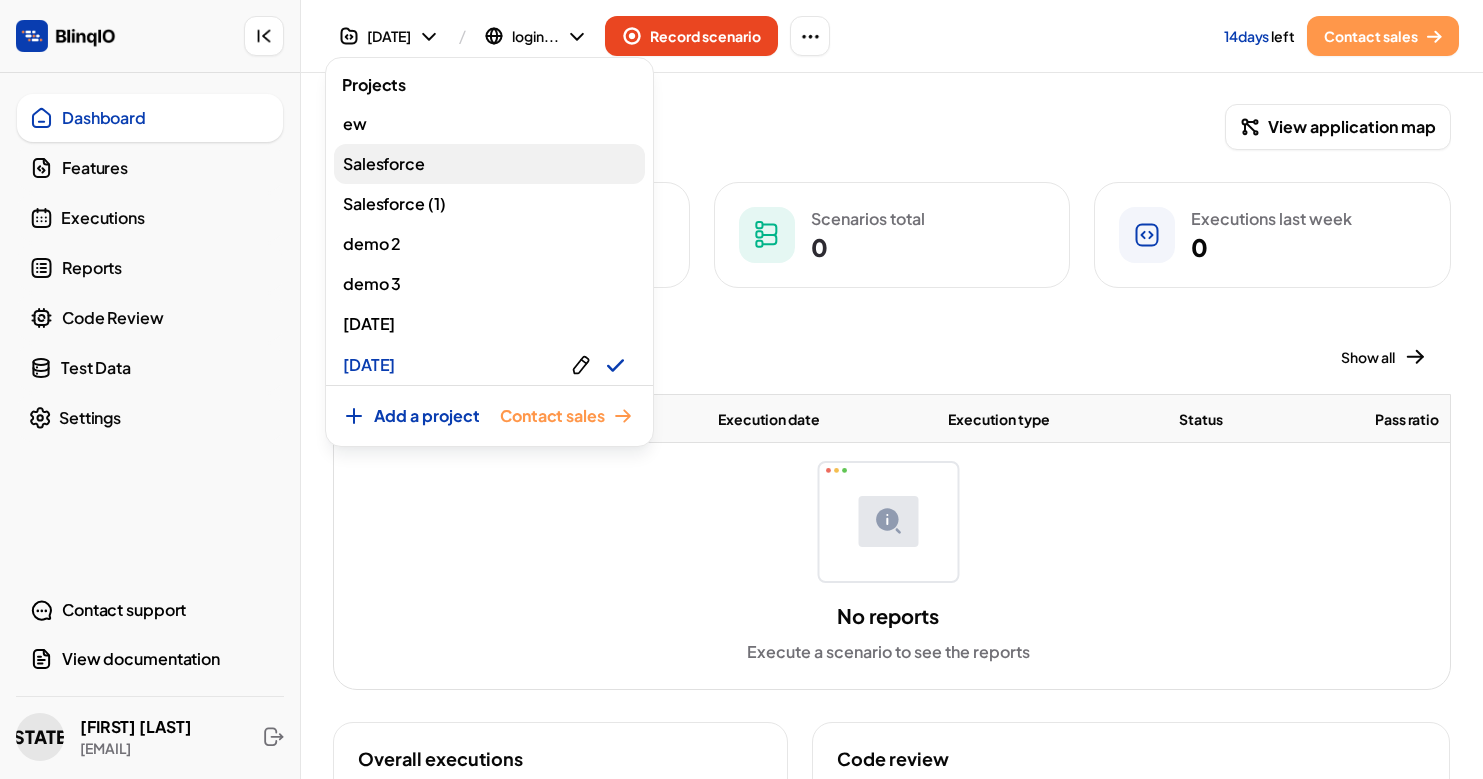 scroll, scrollTop: 169, scrollLeft: 0, axis: vertical 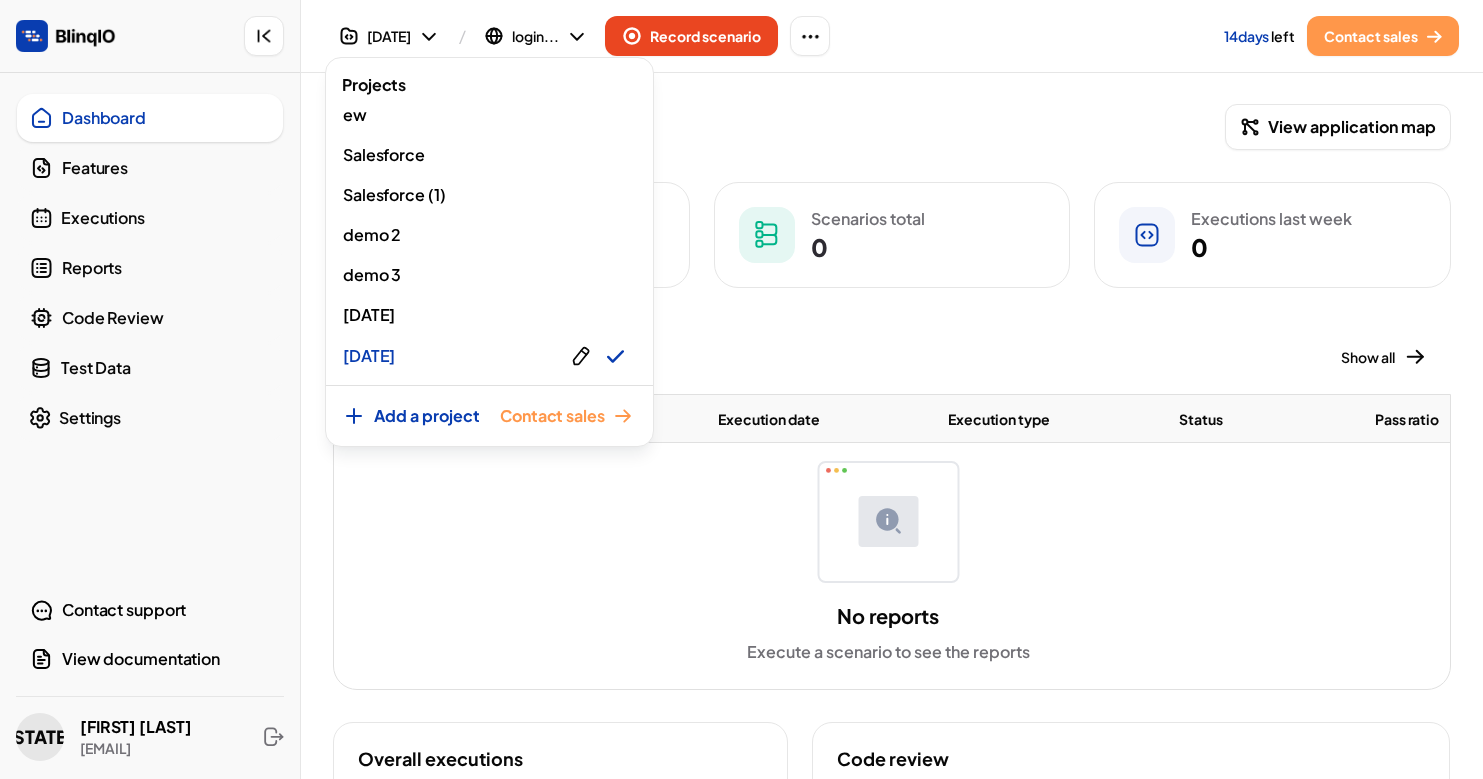 click on "Add a project Contact sales" at bounding box center (489, 416) 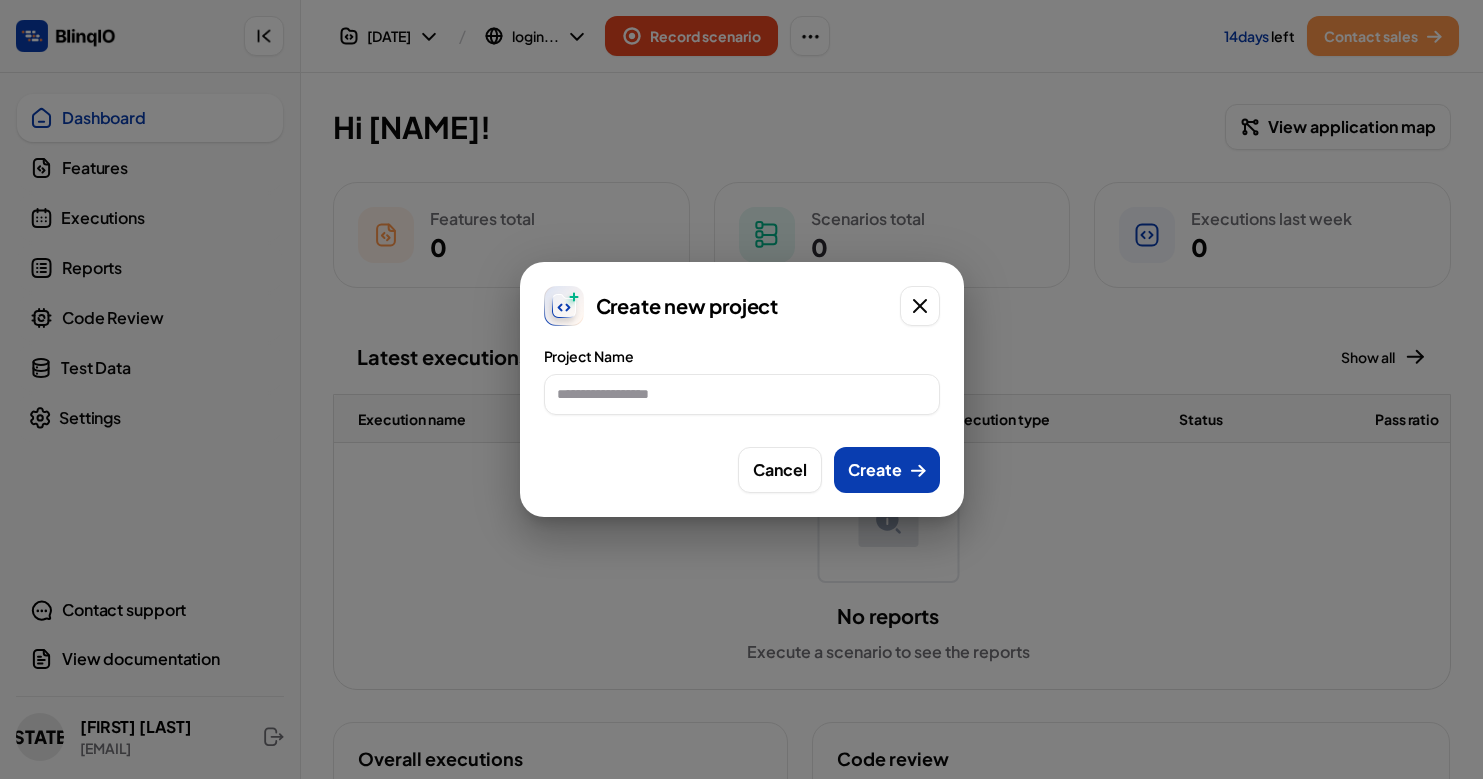 click on "Cancel Create" at bounding box center (742, 462) 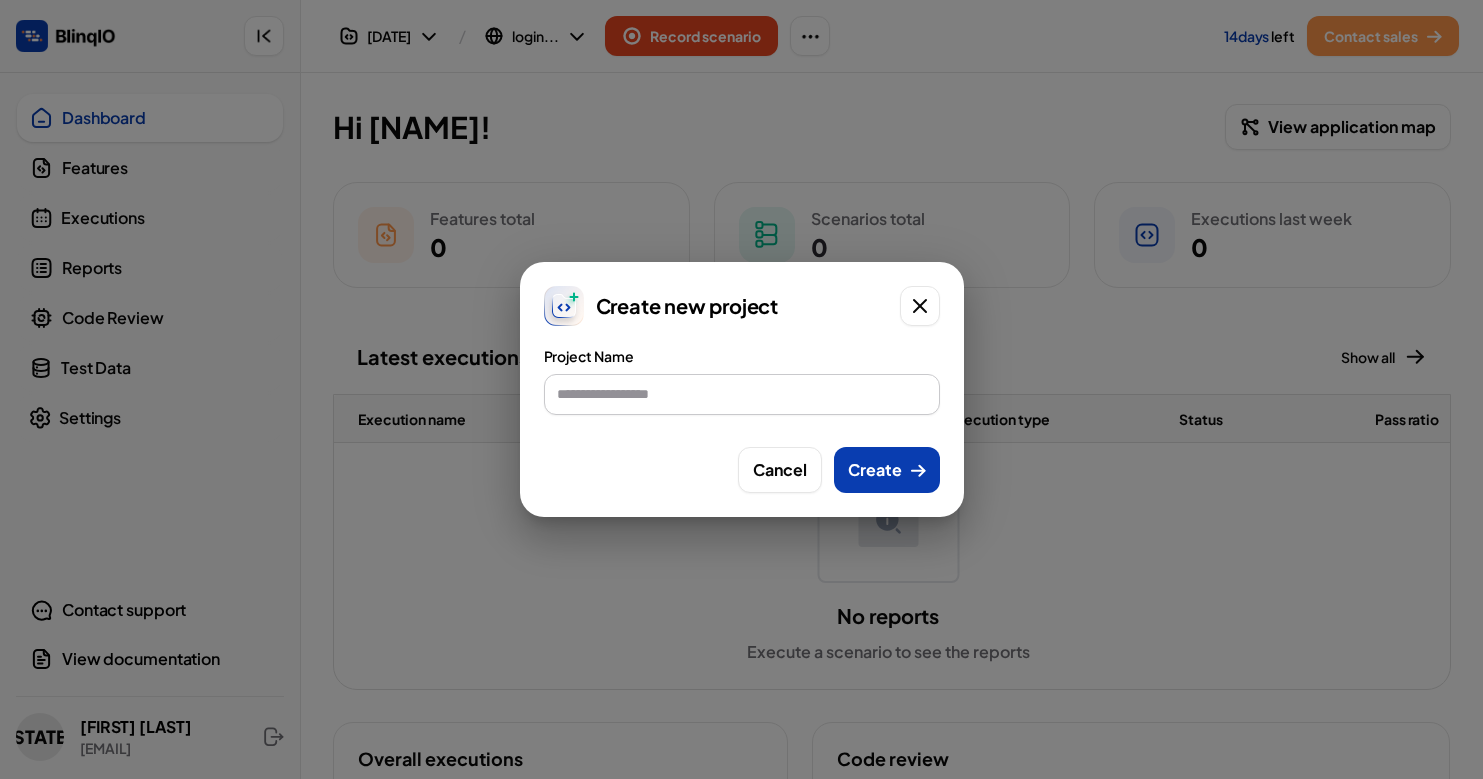 click at bounding box center (742, 394) 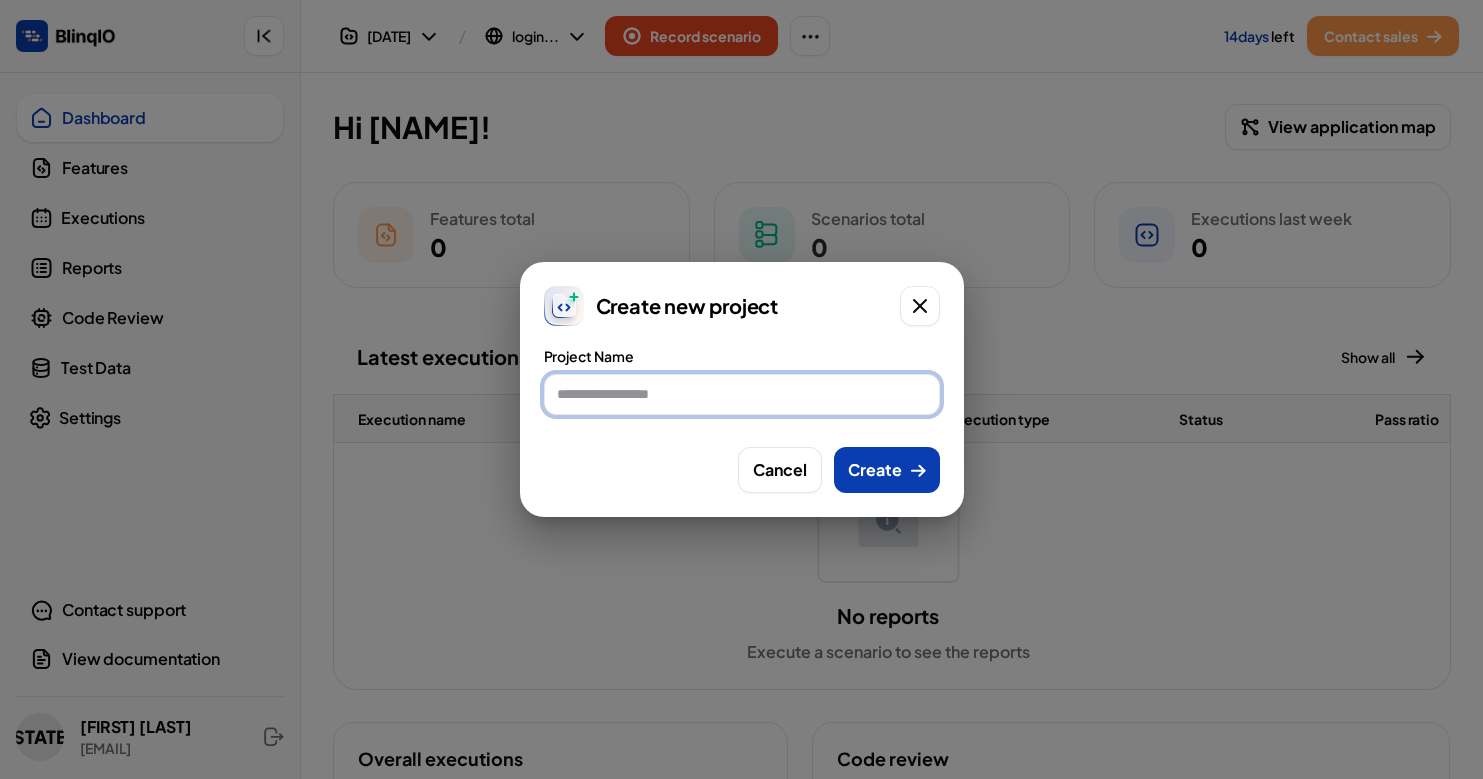 click at bounding box center [742, 394] 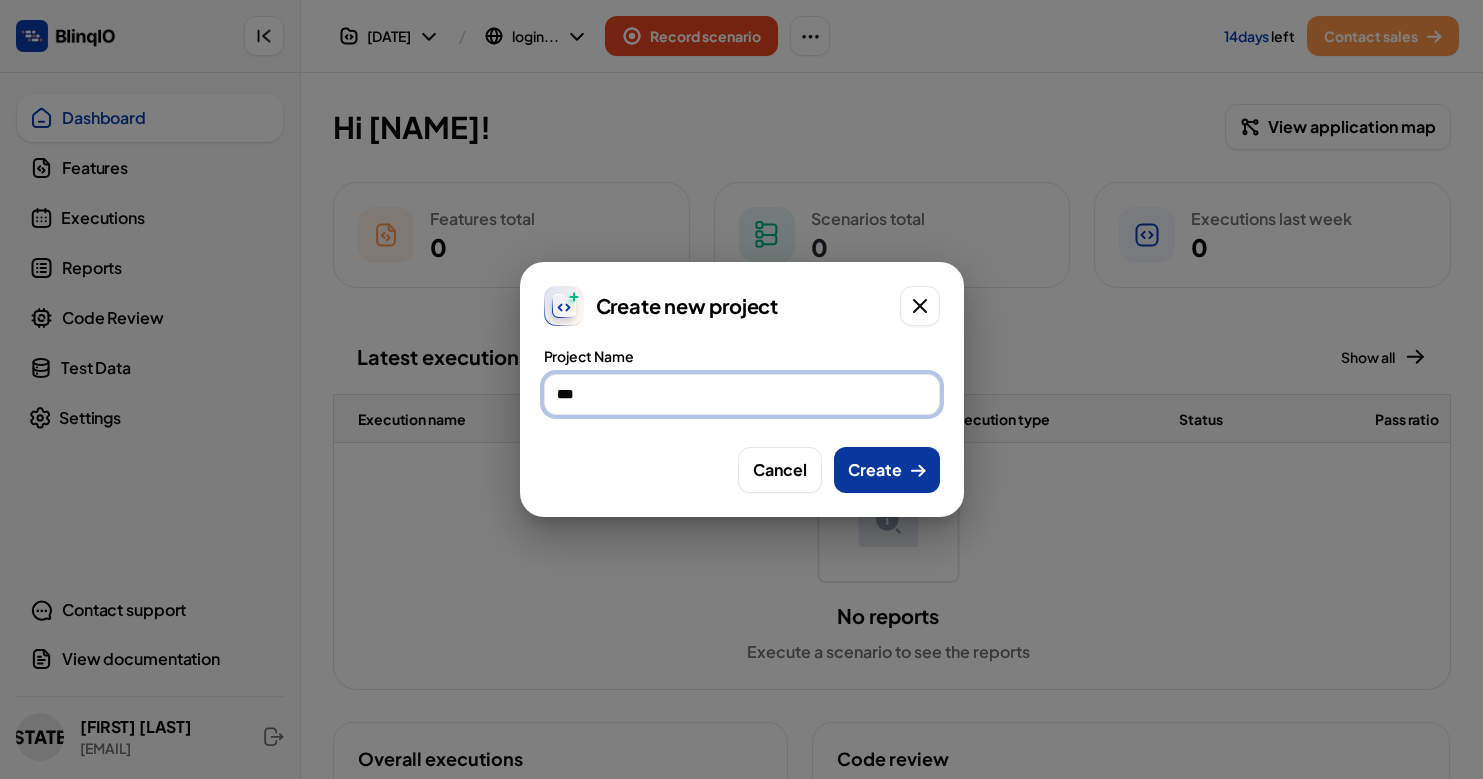 type on "***" 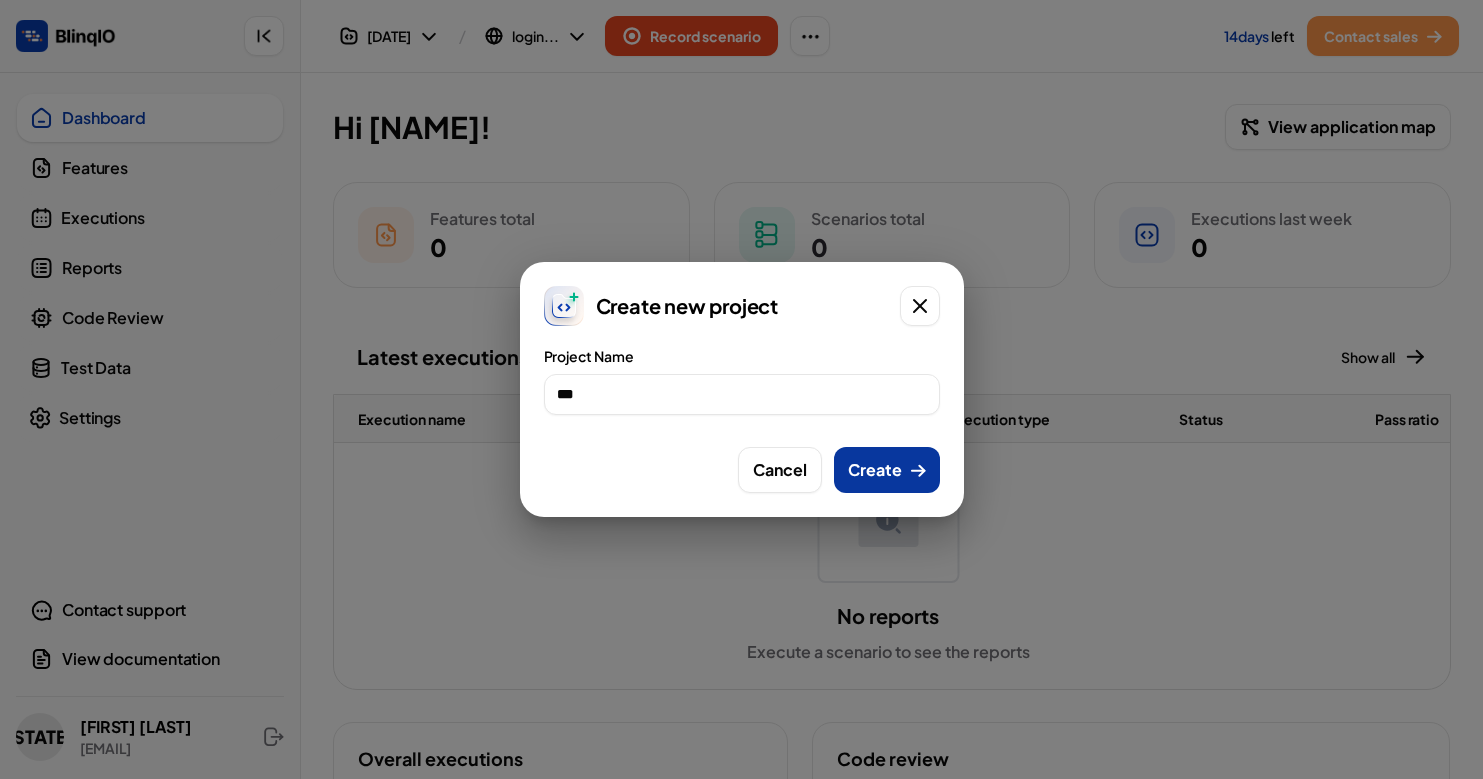 click 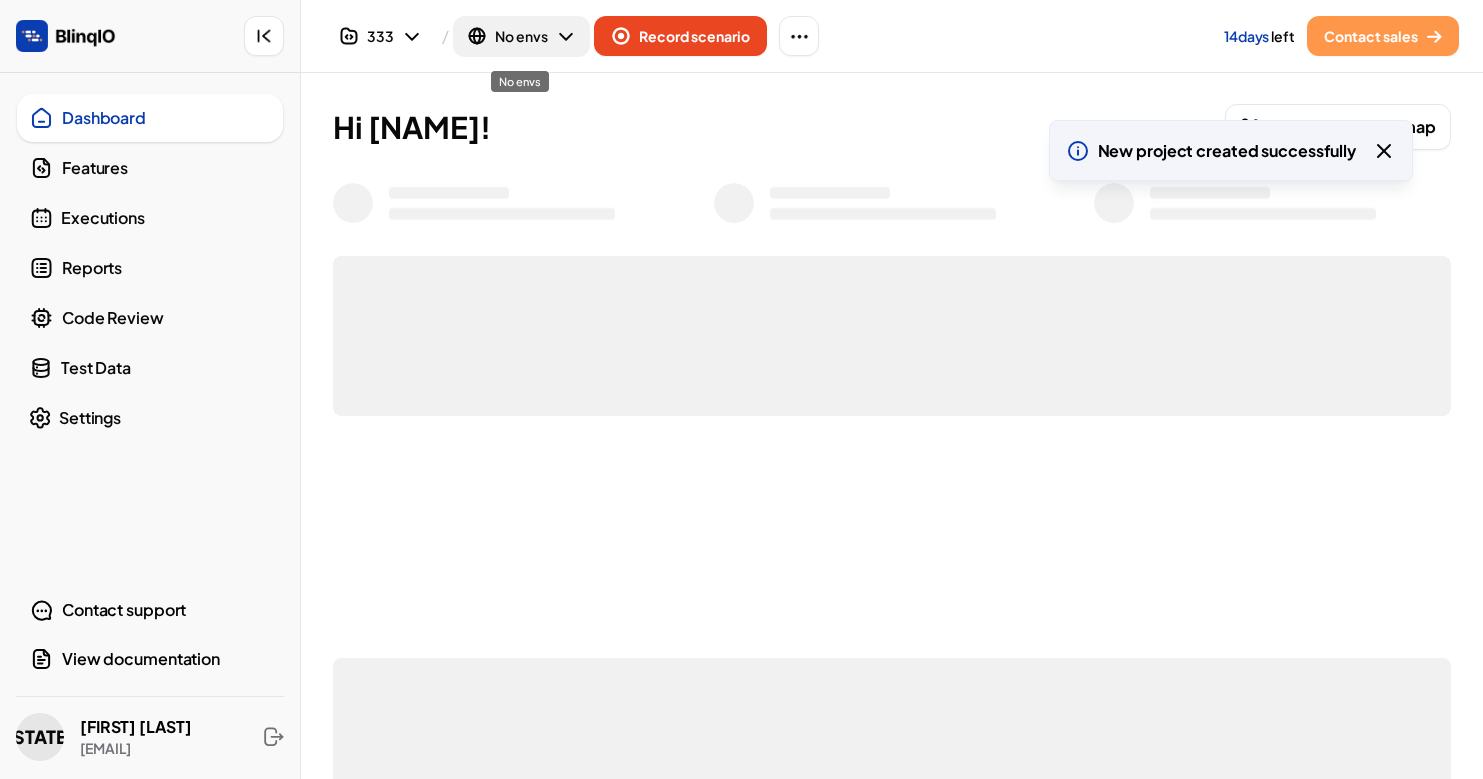 click on "No envs" at bounding box center (521, 36) 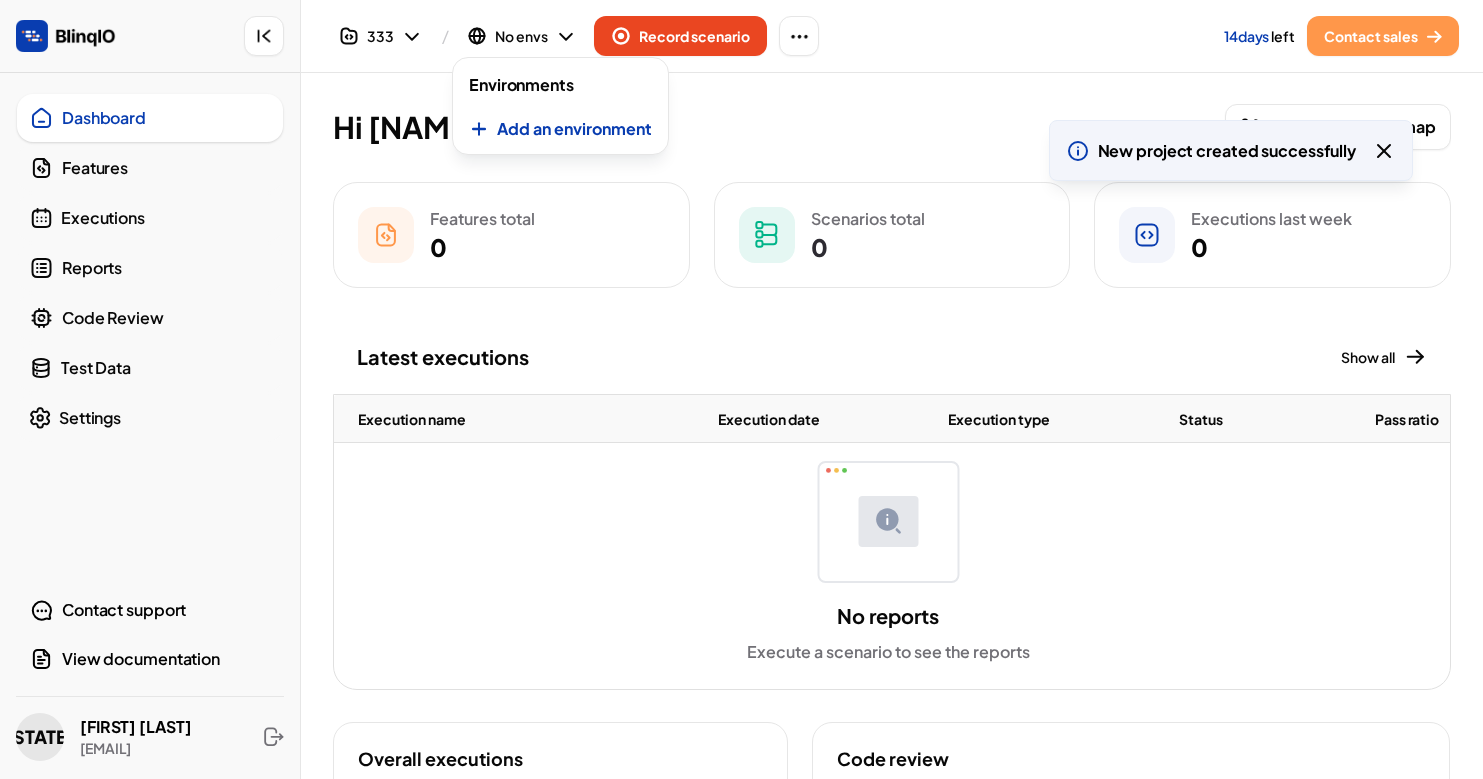 click on "Environments" at bounding box center (560, 85) 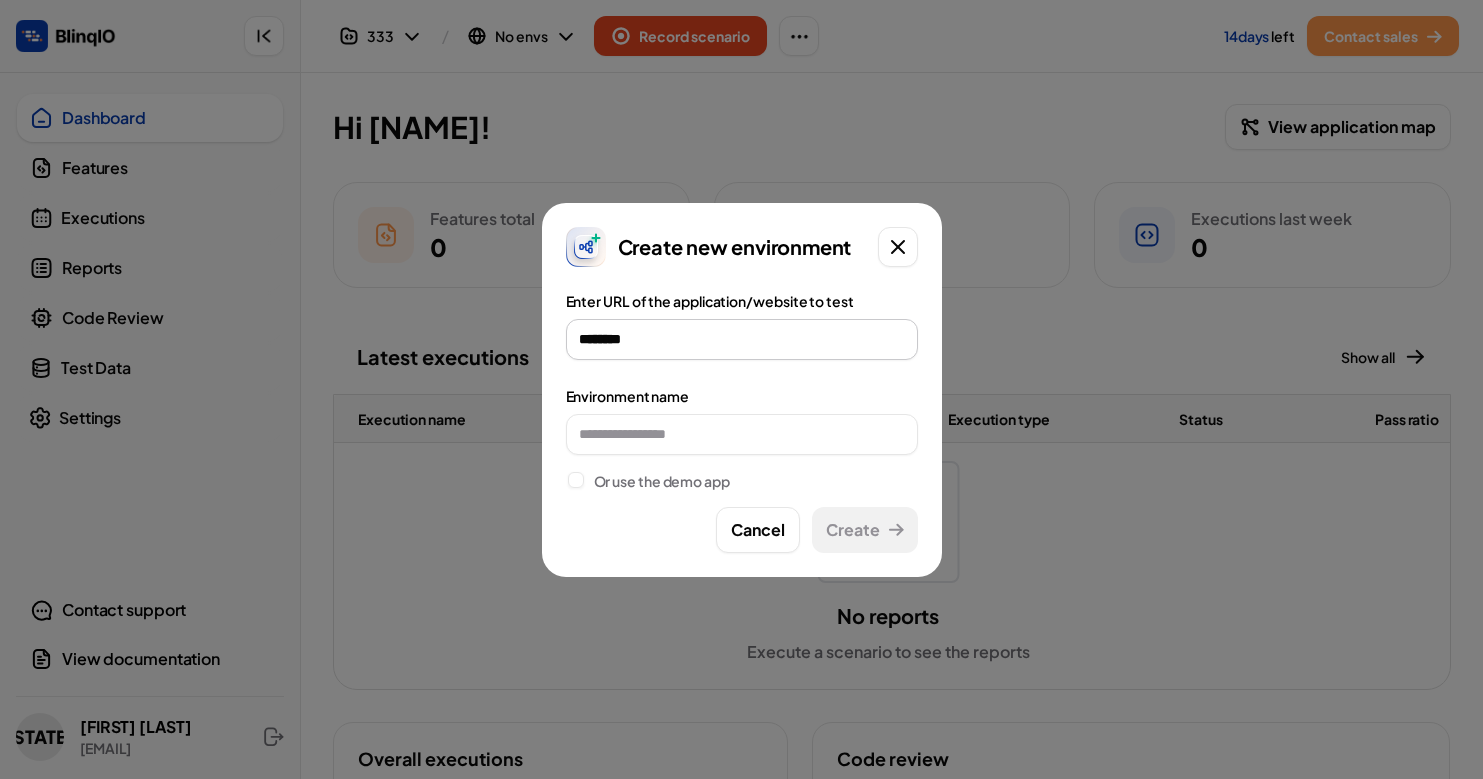 click on "********" at bounding box center (742, 339) 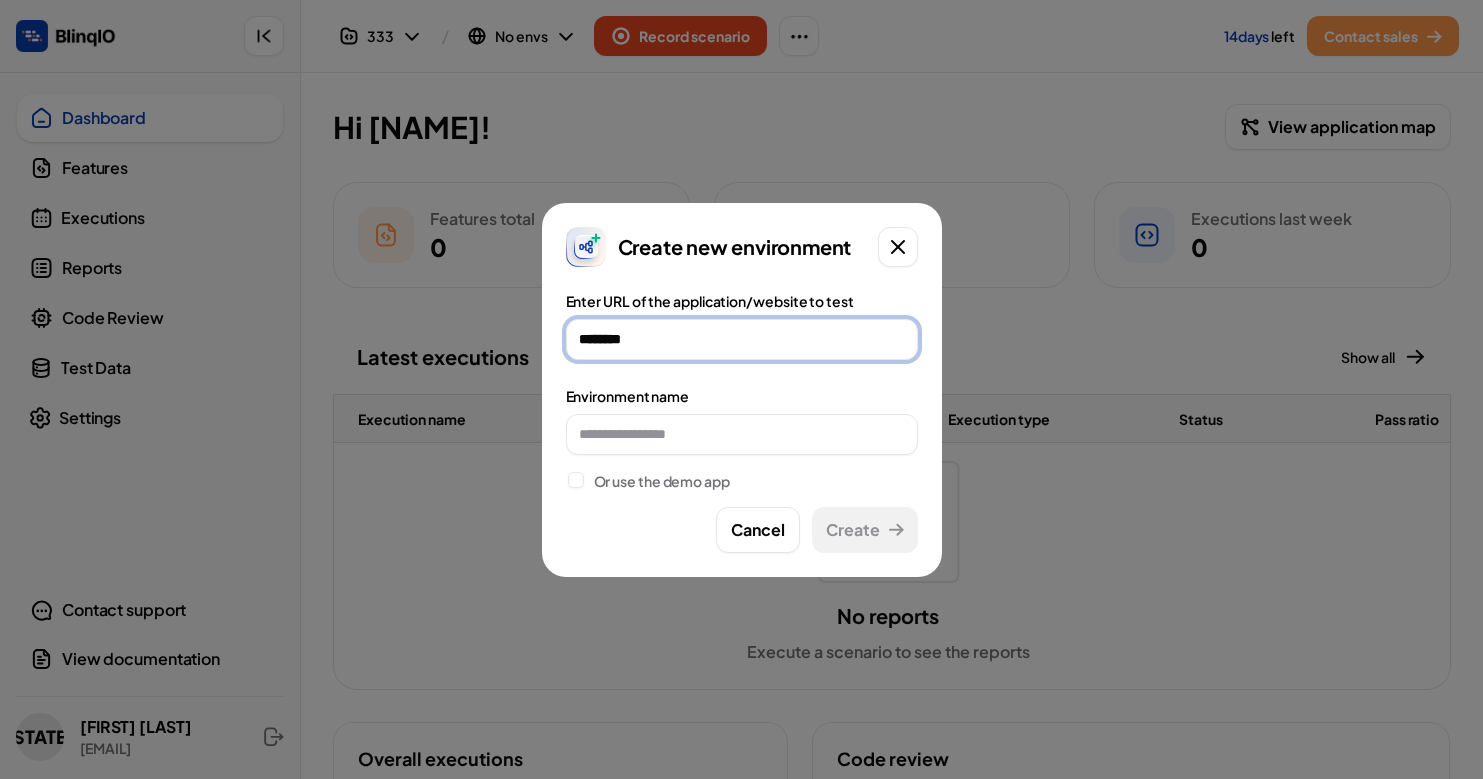 click on "********" at bounding box center [742, 339] 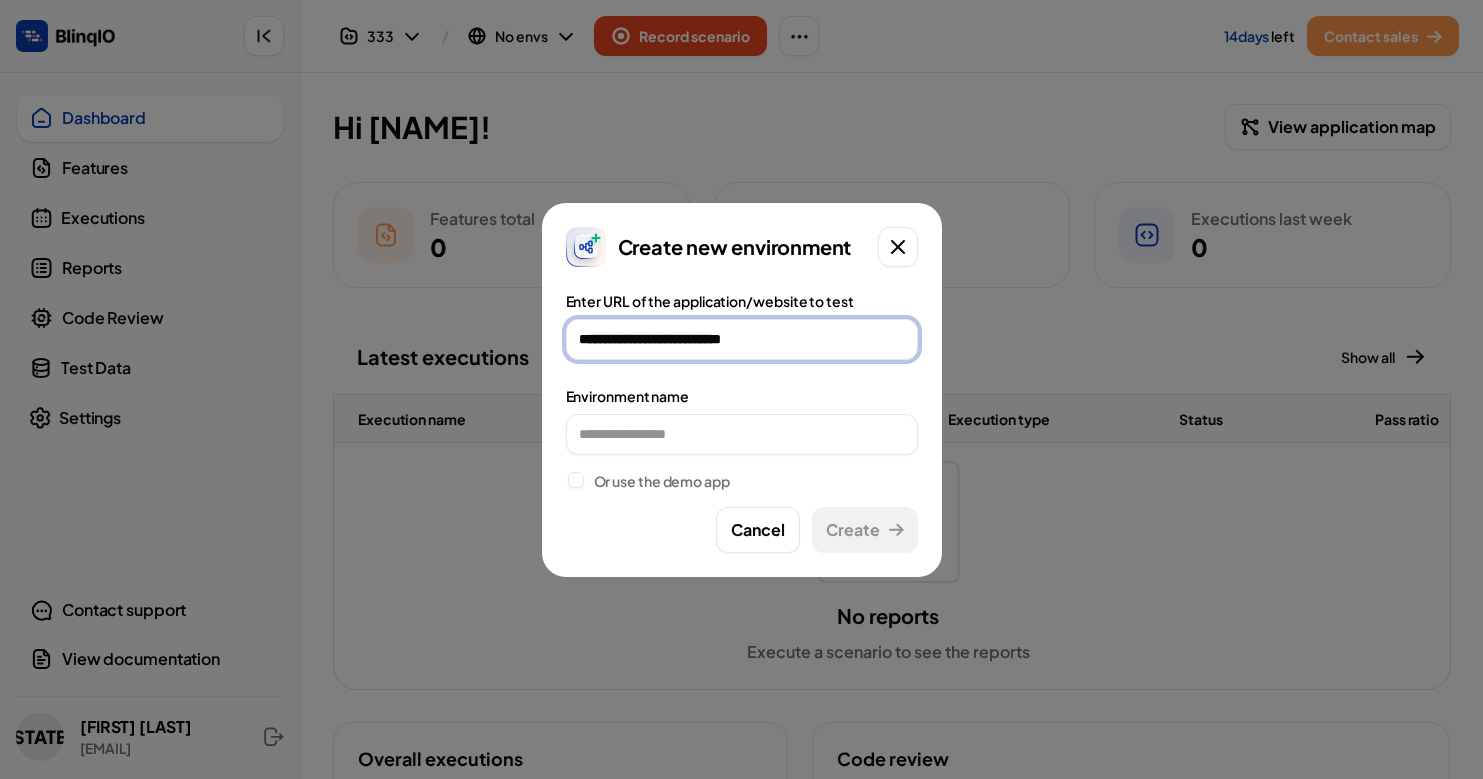type on "**********" 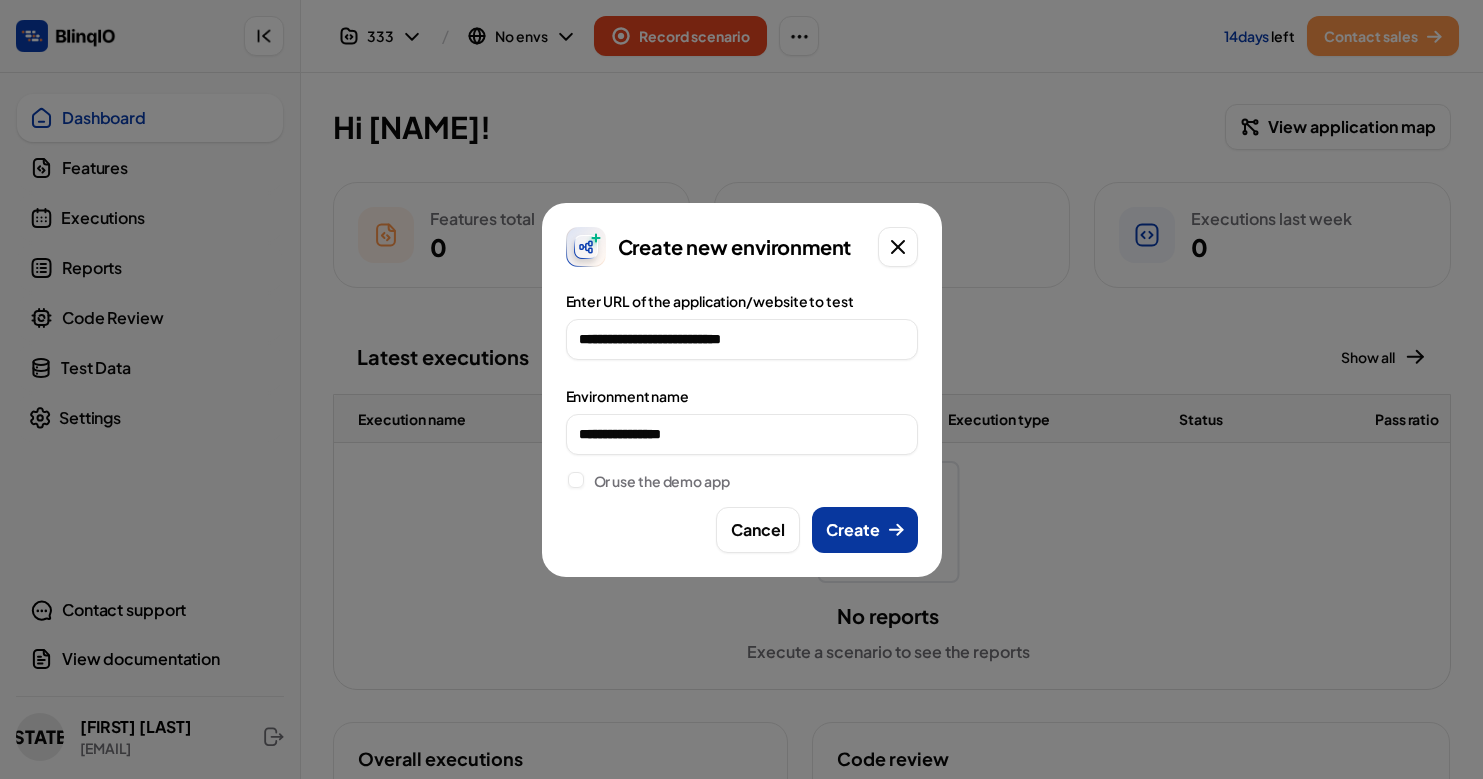 click on "Create" at bounding box center (865, 530) 